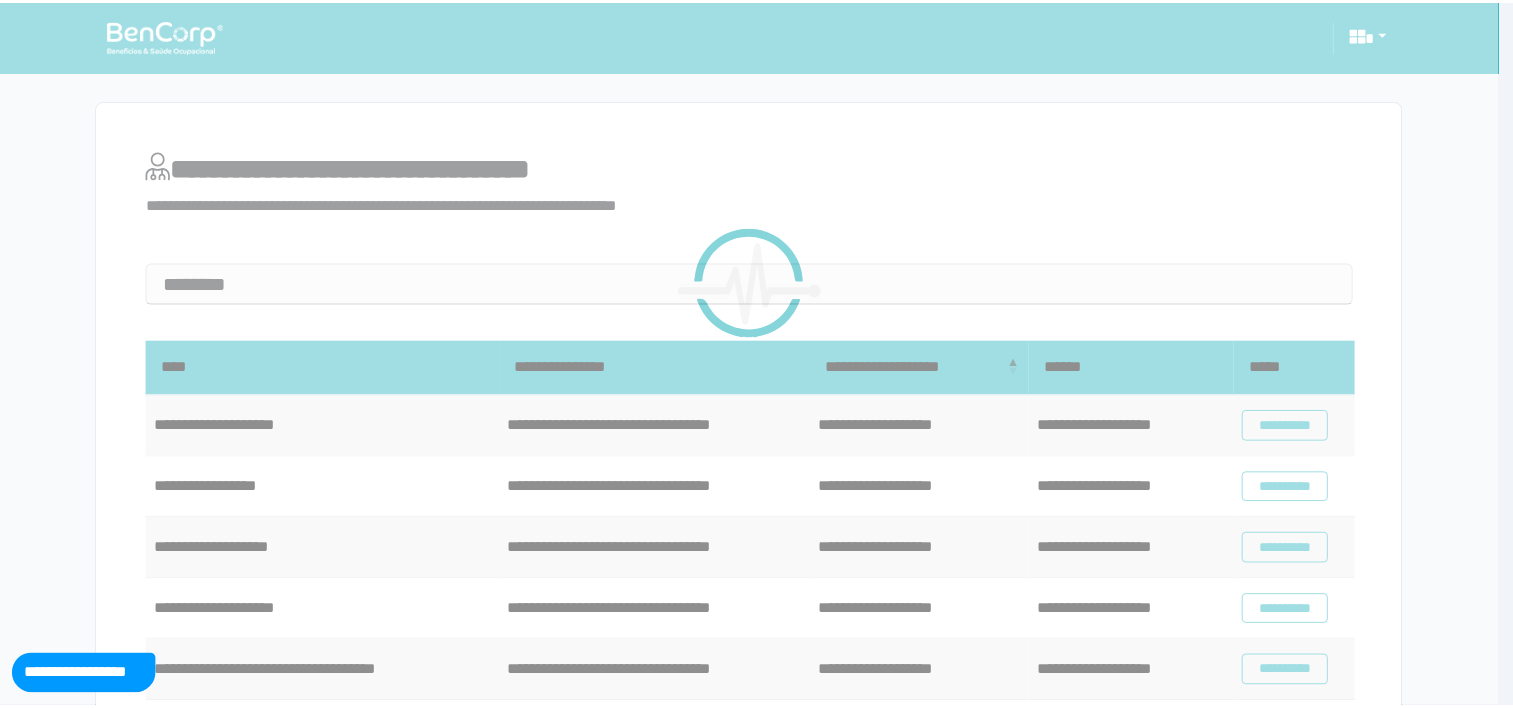 scroll, scrollTop: 0, scrollLeft: 0, axis: both 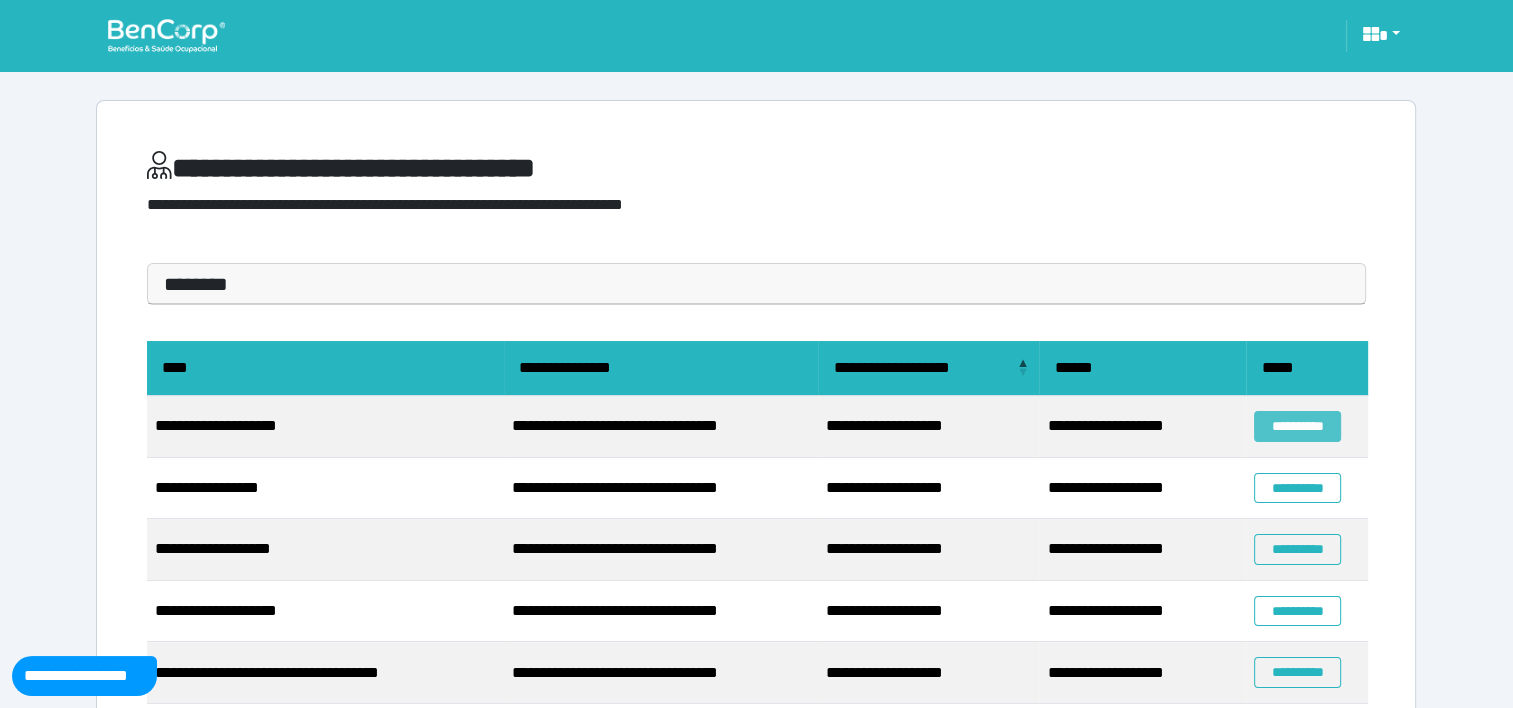 click on "**********" at bounding box center (1297, 426) 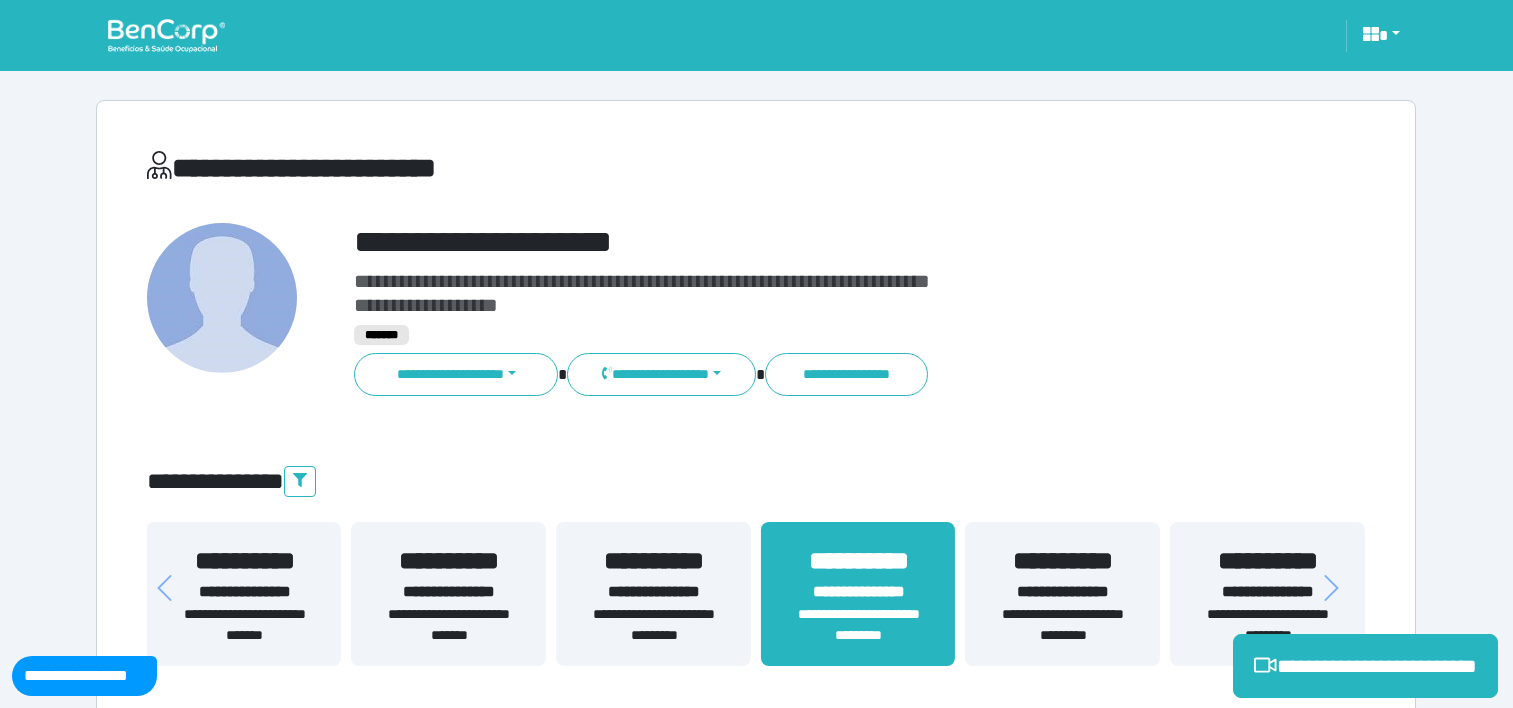 scroll, scrollTop: 0, scrollLeft: 0, axis: both 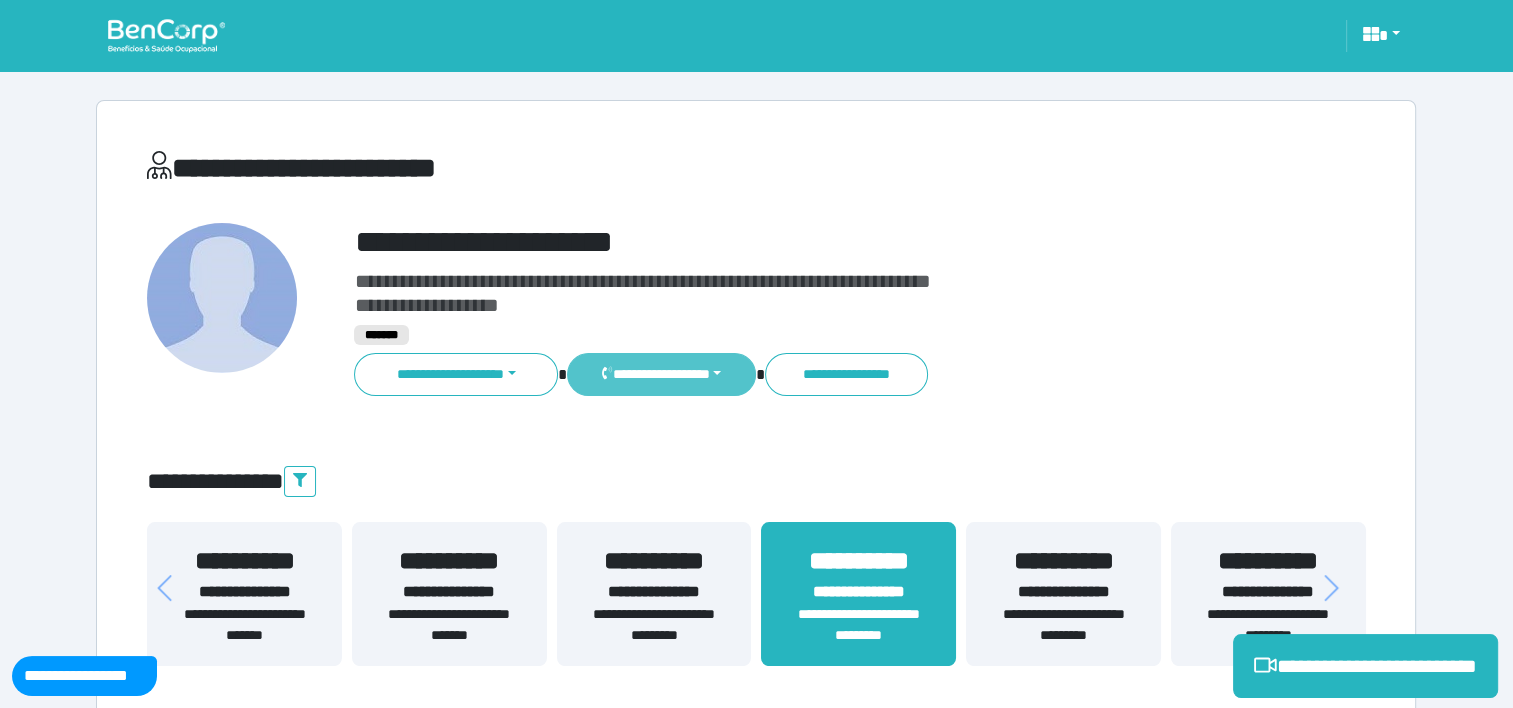 click on "**********" at bounding box center [661, 374] 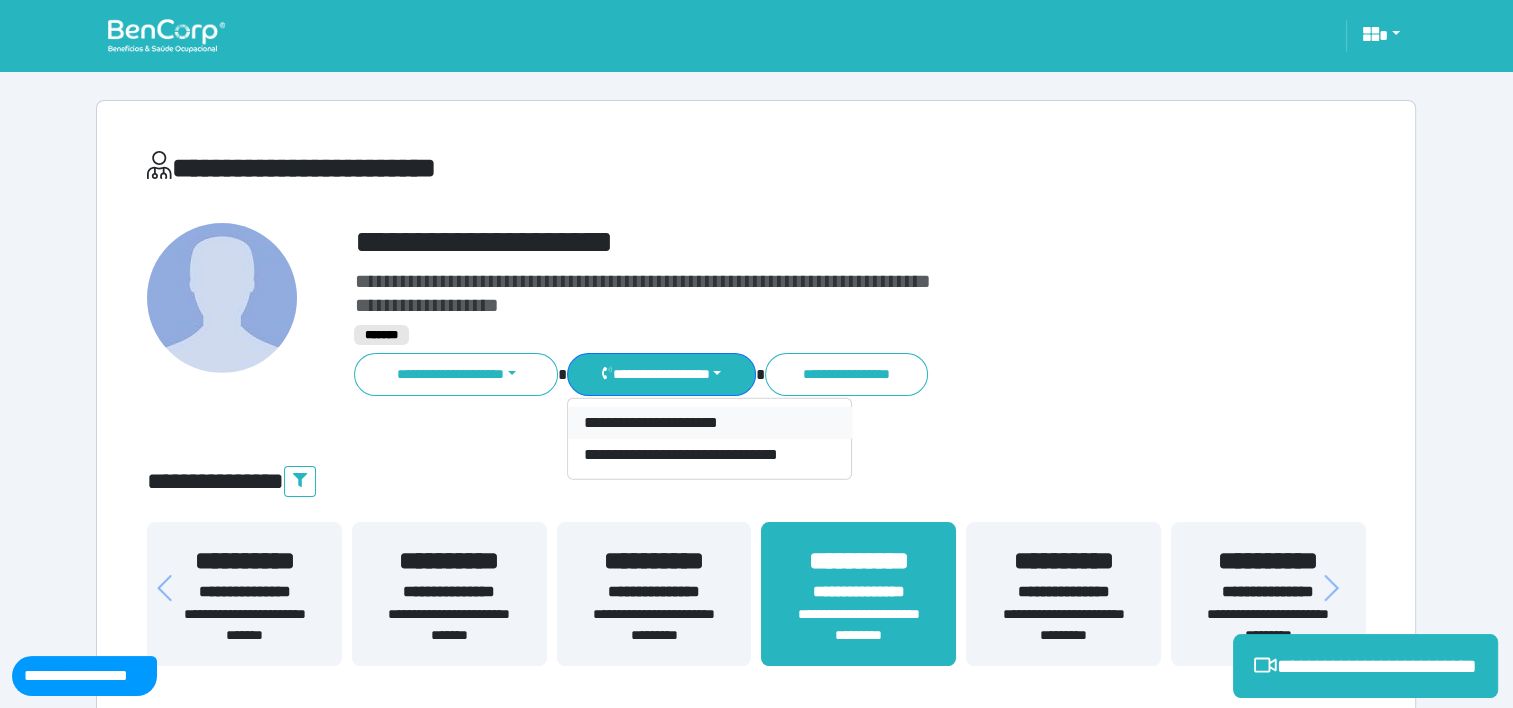 click on "**********" at bounding box center [710, 423] 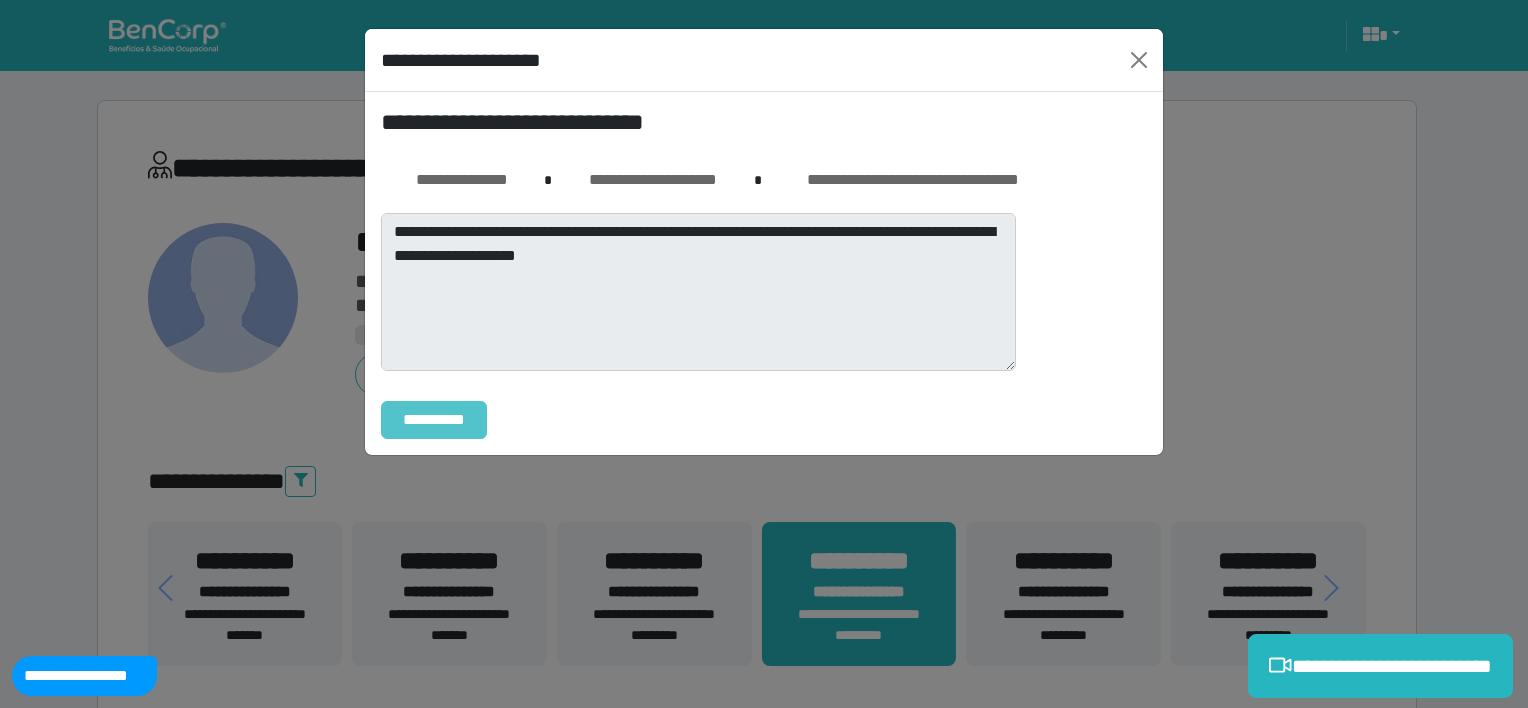 click on "**********" at bounding box center [434, 420] 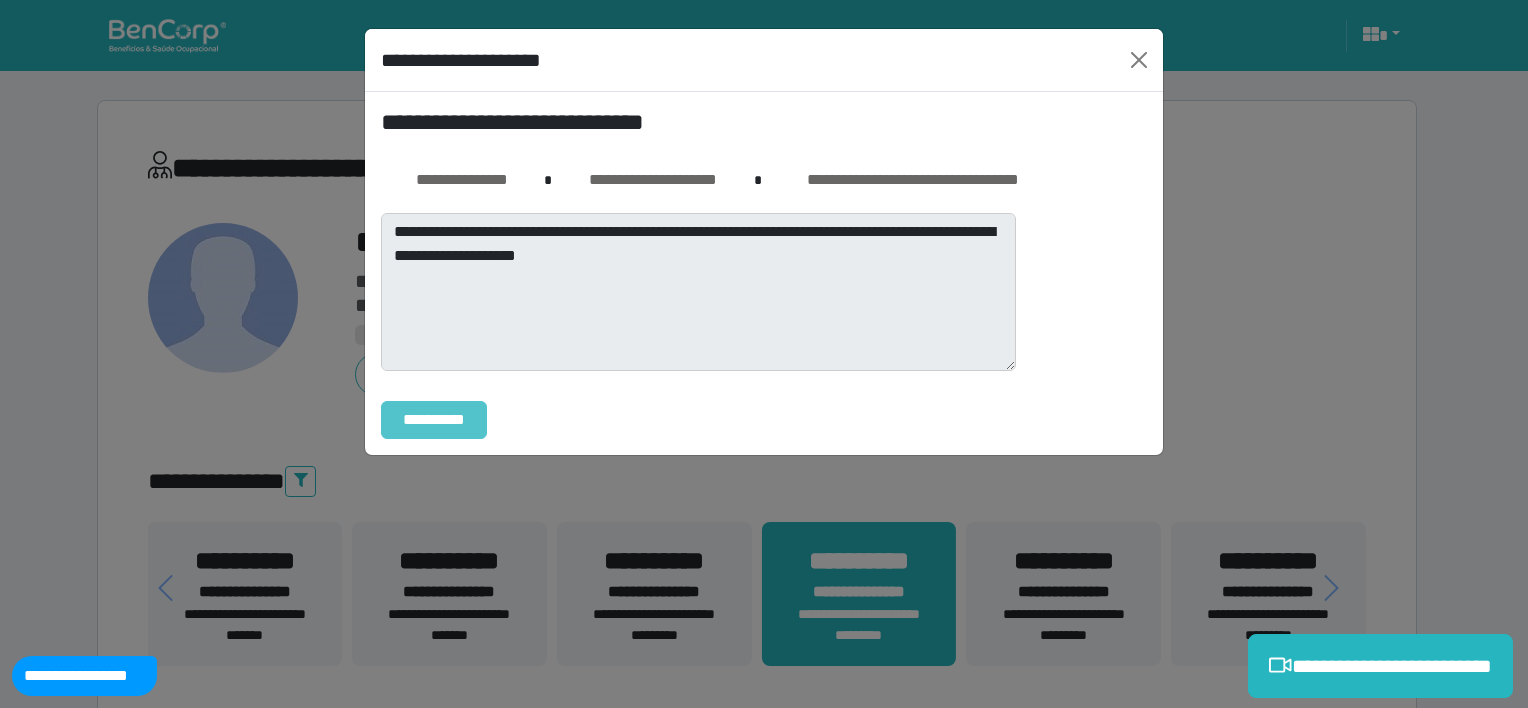 click on "**********" at bounding box center (434, 420) 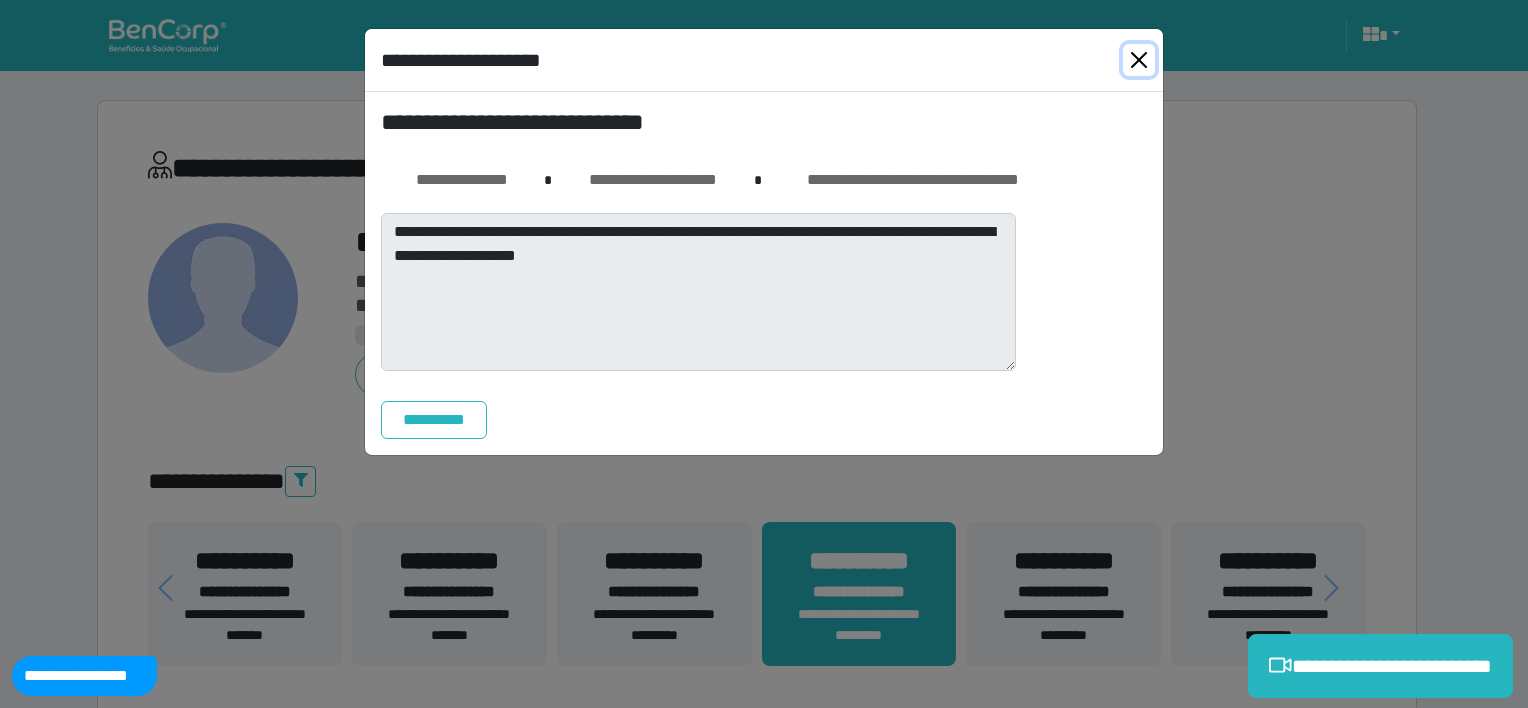 click at bounding box center [1139, 60] 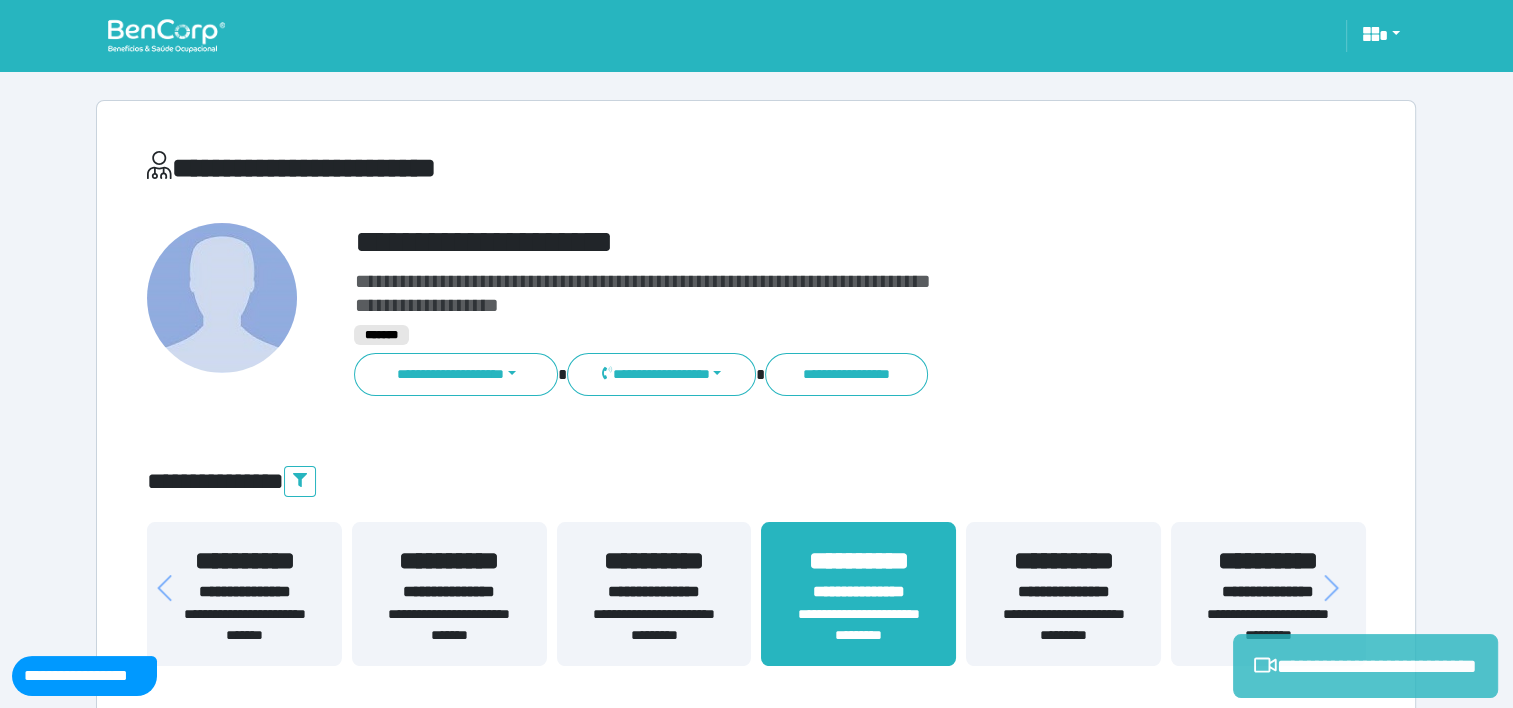 click on "**********" at bounding box center [1365, 666] 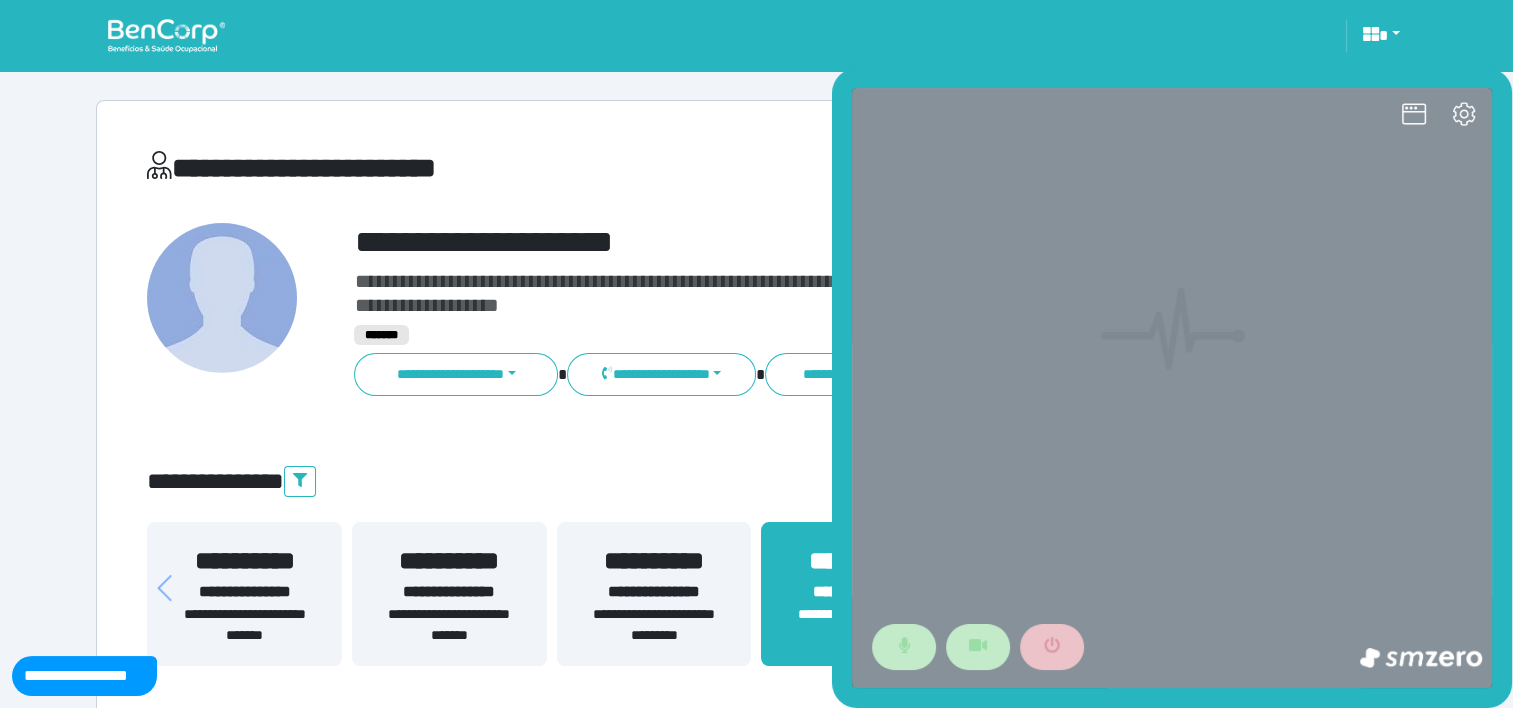 scroll, scrollTop: 0, scrollLeft: 0, axis: both 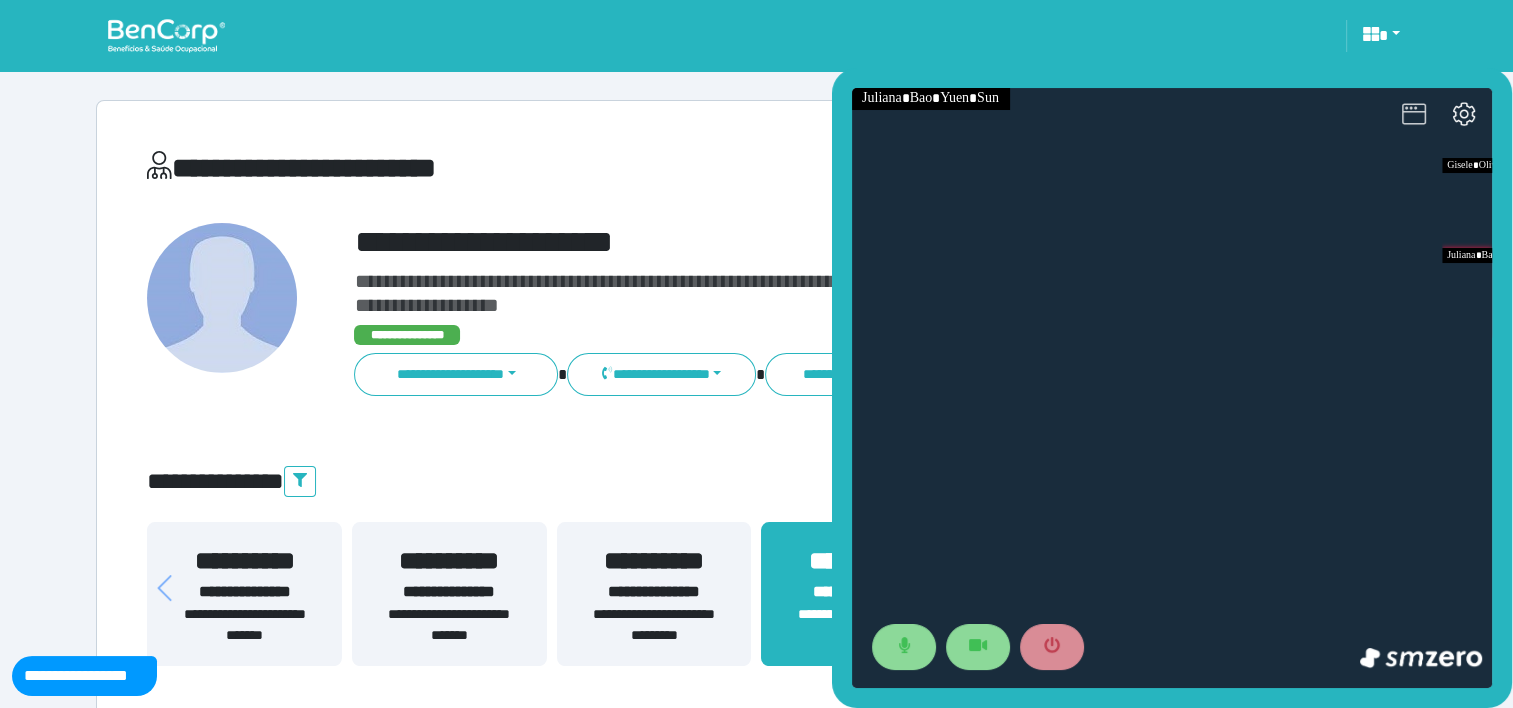 click 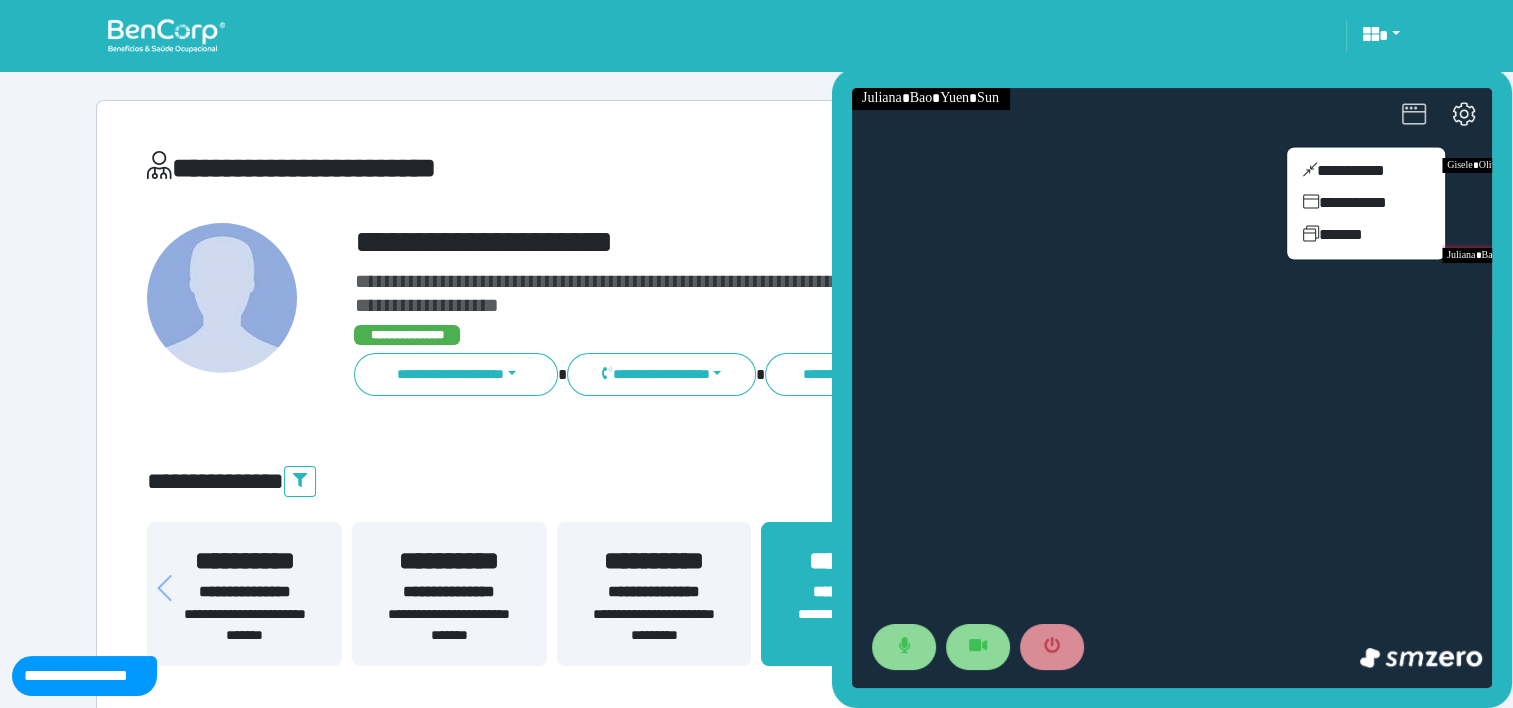 click 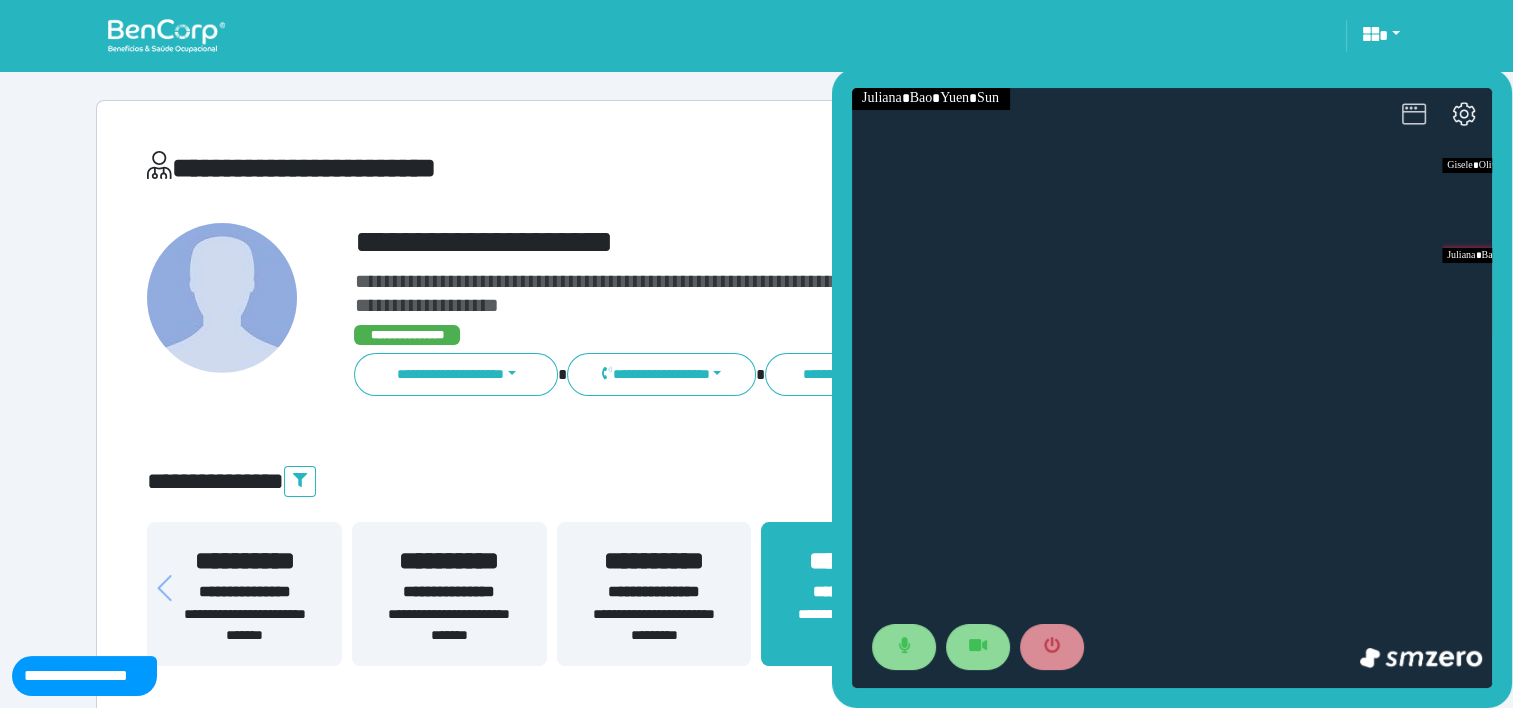 click 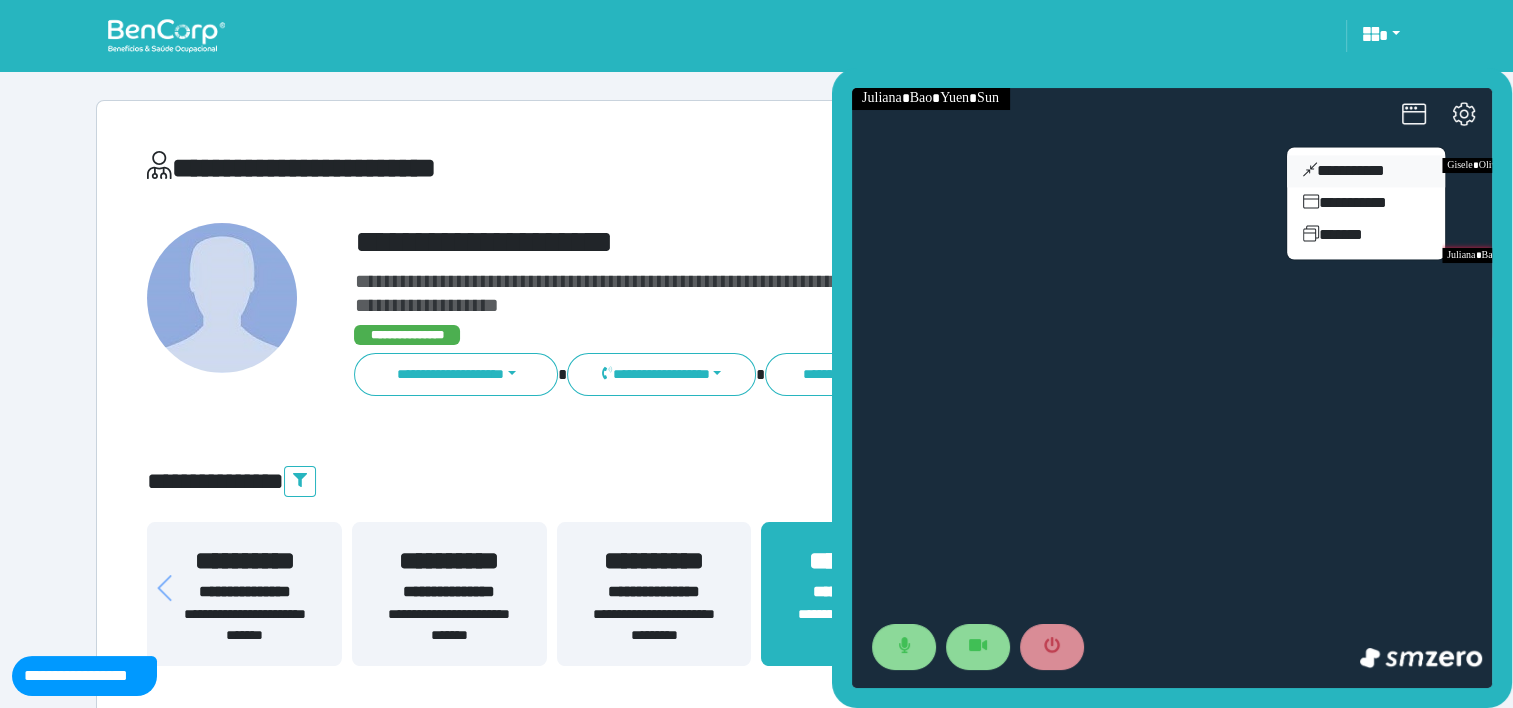 click on "**********" at bounding box center (1366, 171) 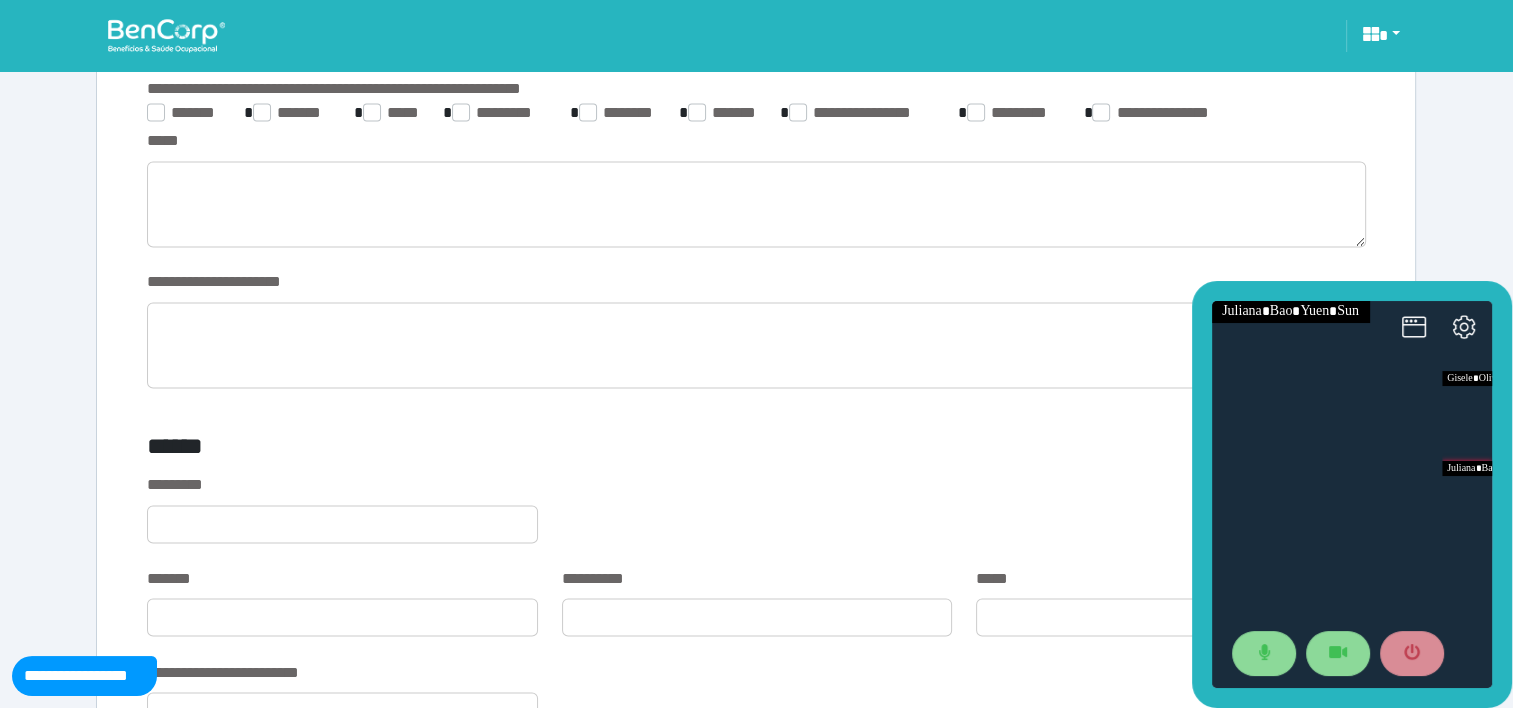 scroll, scrollTop: 3311, scrollLeft: 0, axis: vertical 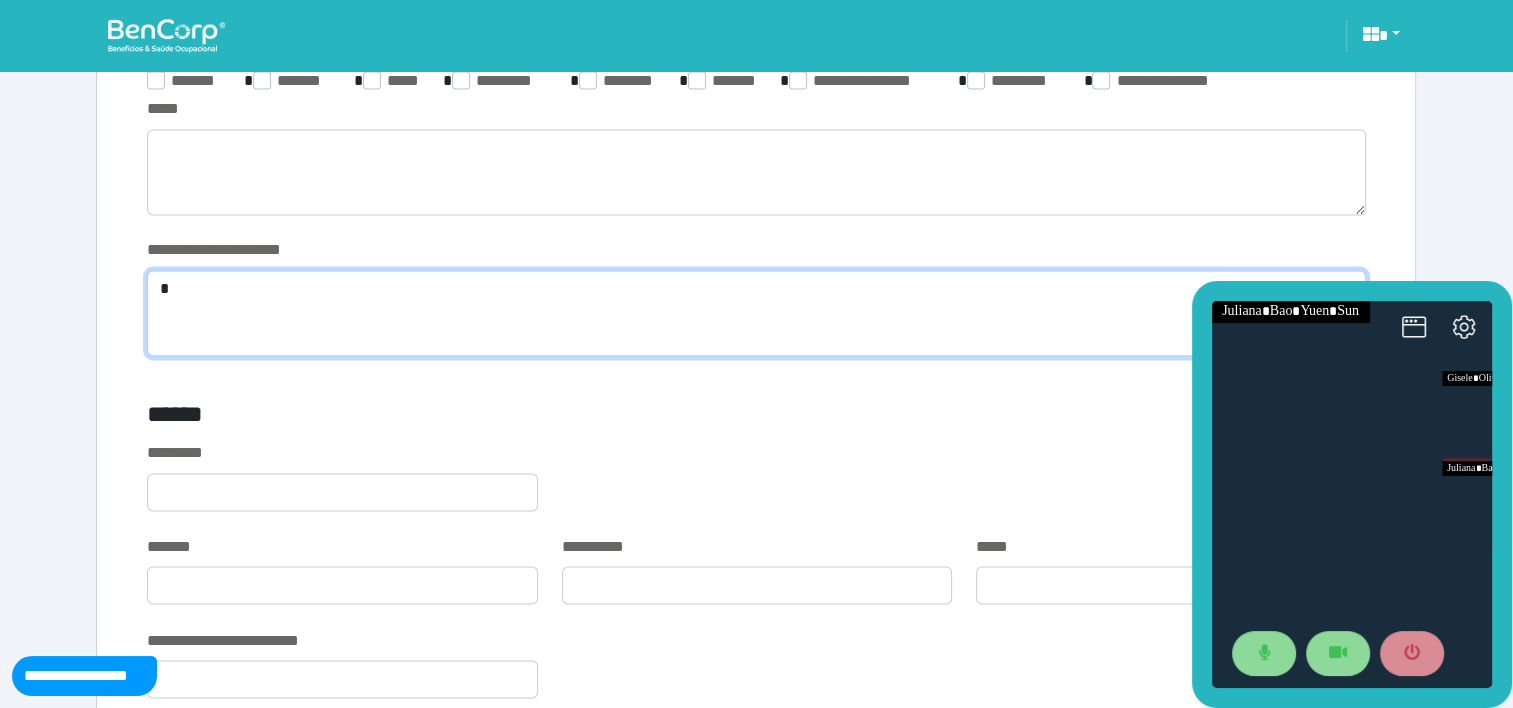 click on "*" at bounding box center [756, 313] 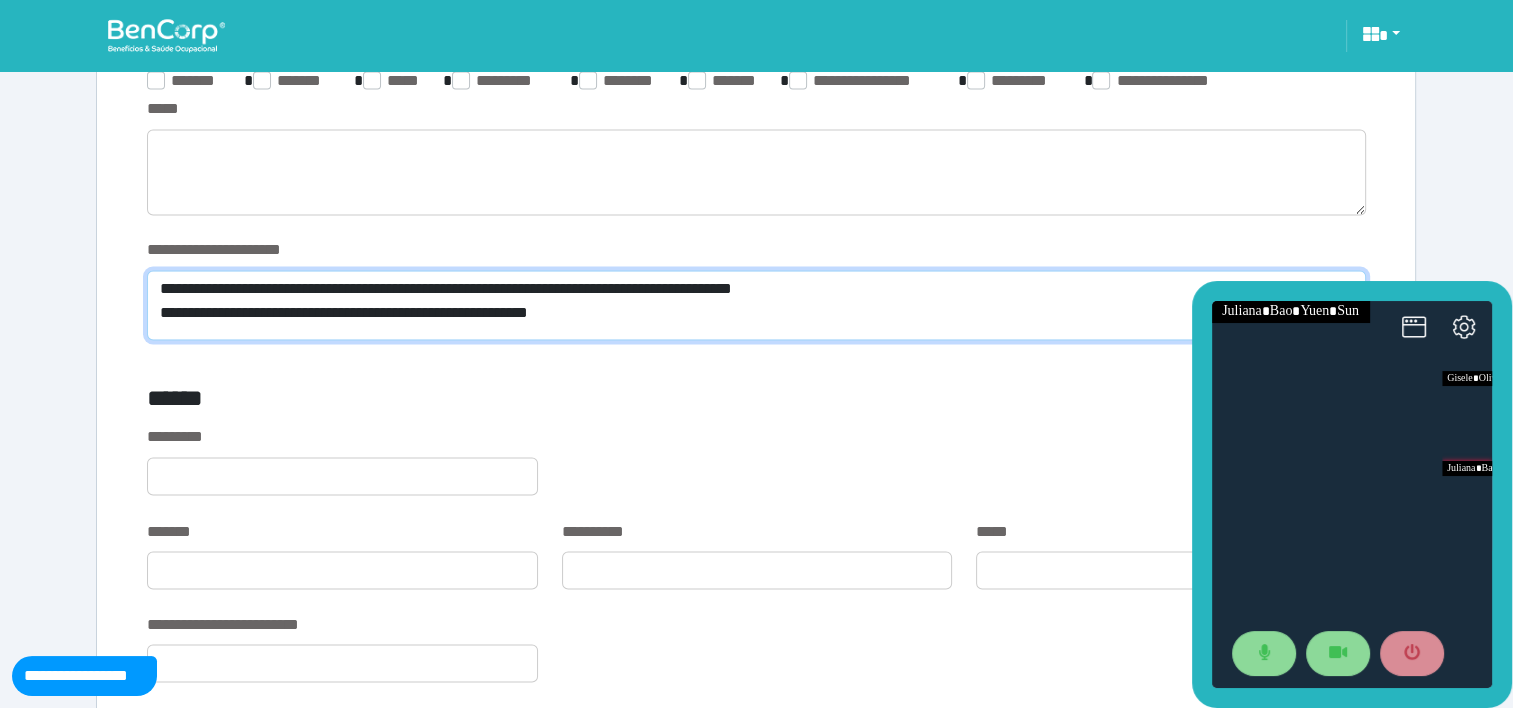 scroll, scrollTop: 0, scrollLeft: 0, axis: both 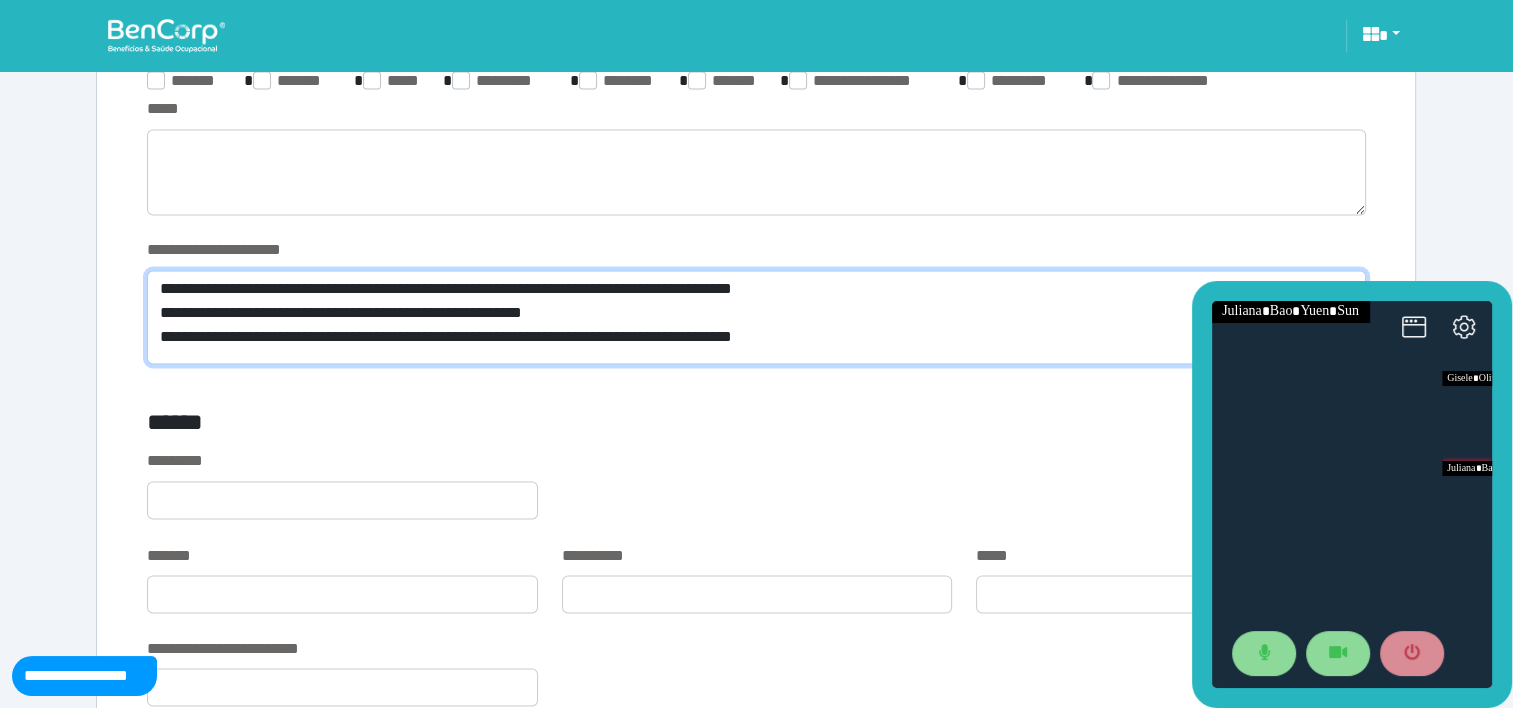 click on "**********" at bounding box center (756, 317) 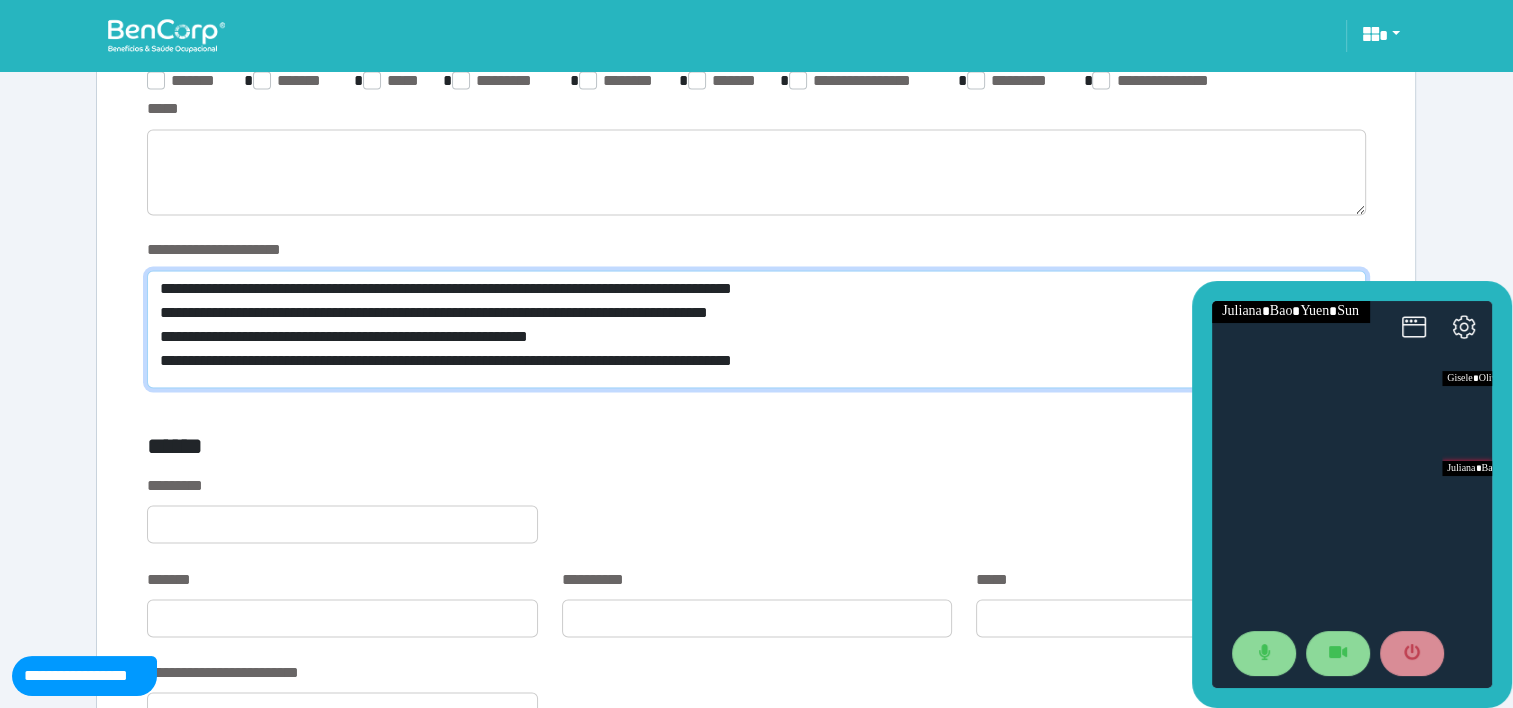 click on "**********" at bounding box center (756, 329) 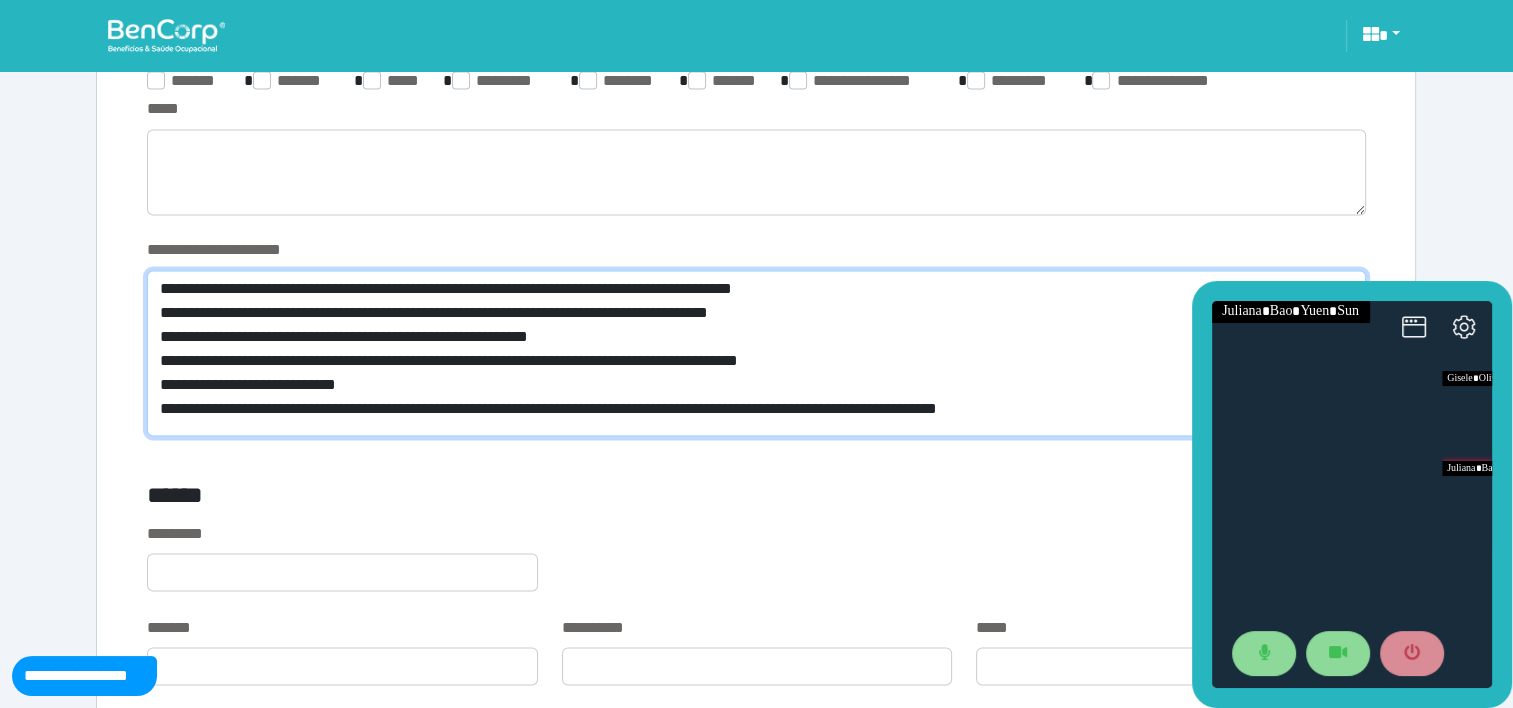 scroll, scrollTop: 0, scrollLeft: 0, axis: both 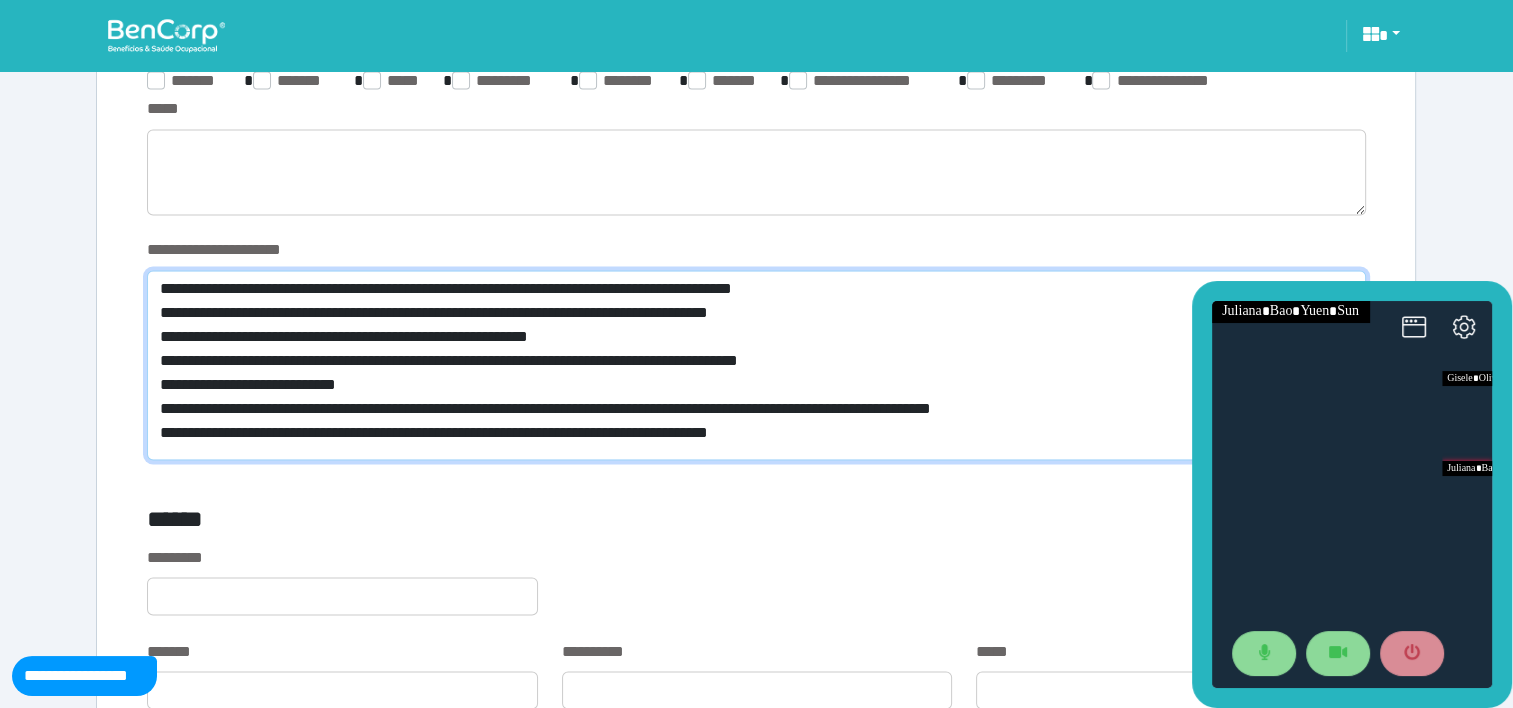 click on "**********" at bounding box center [756, 365] 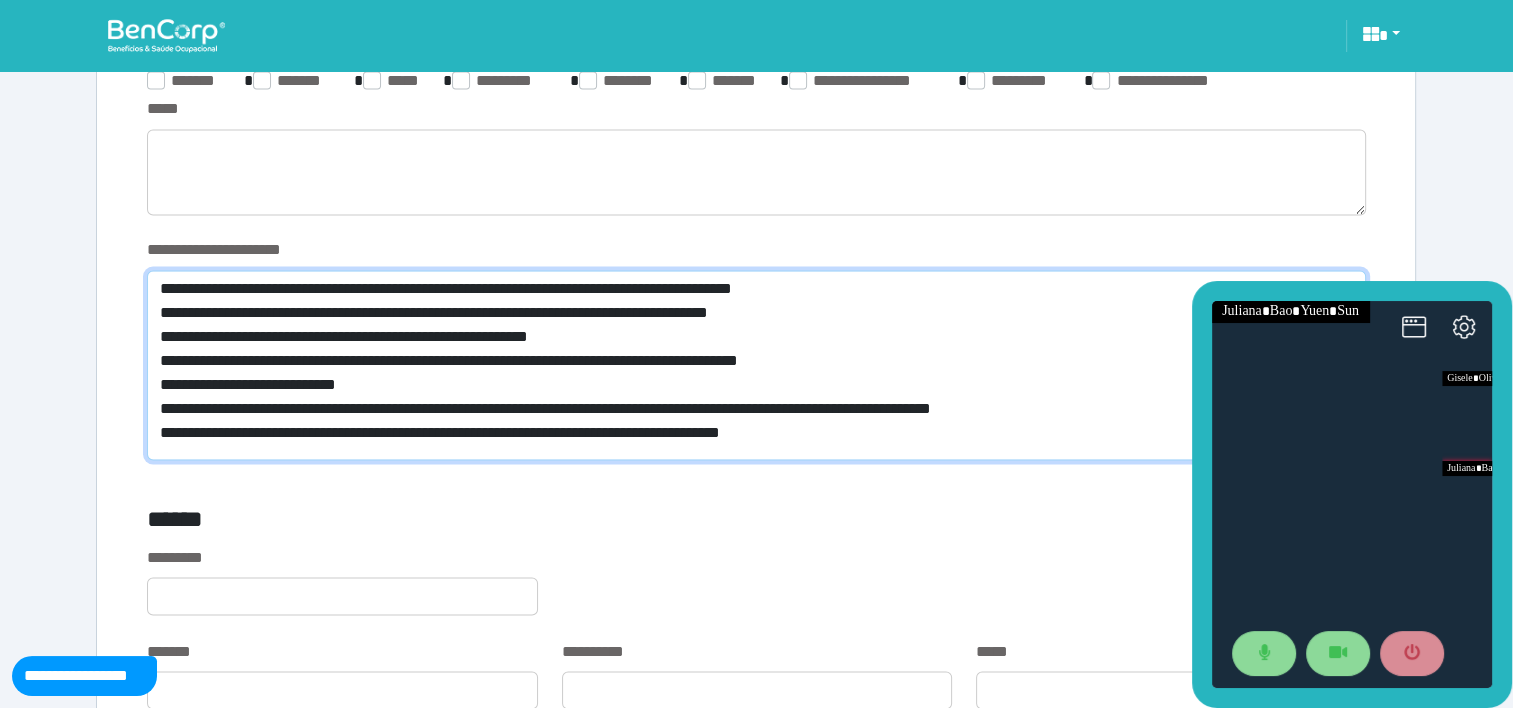 scroll, scrollTop: 0, scrollLeft: 0, axis: both 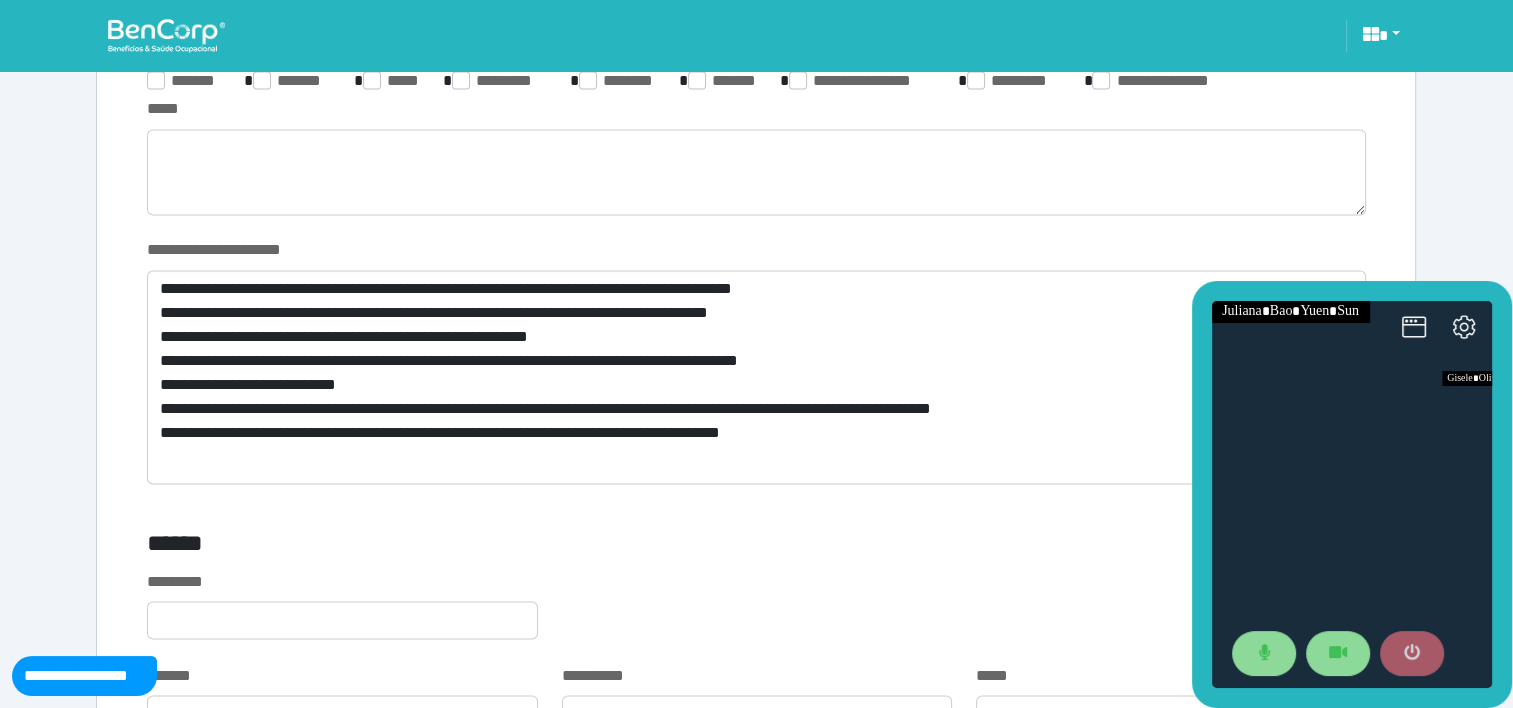 click at bounding box center [1412, 654] 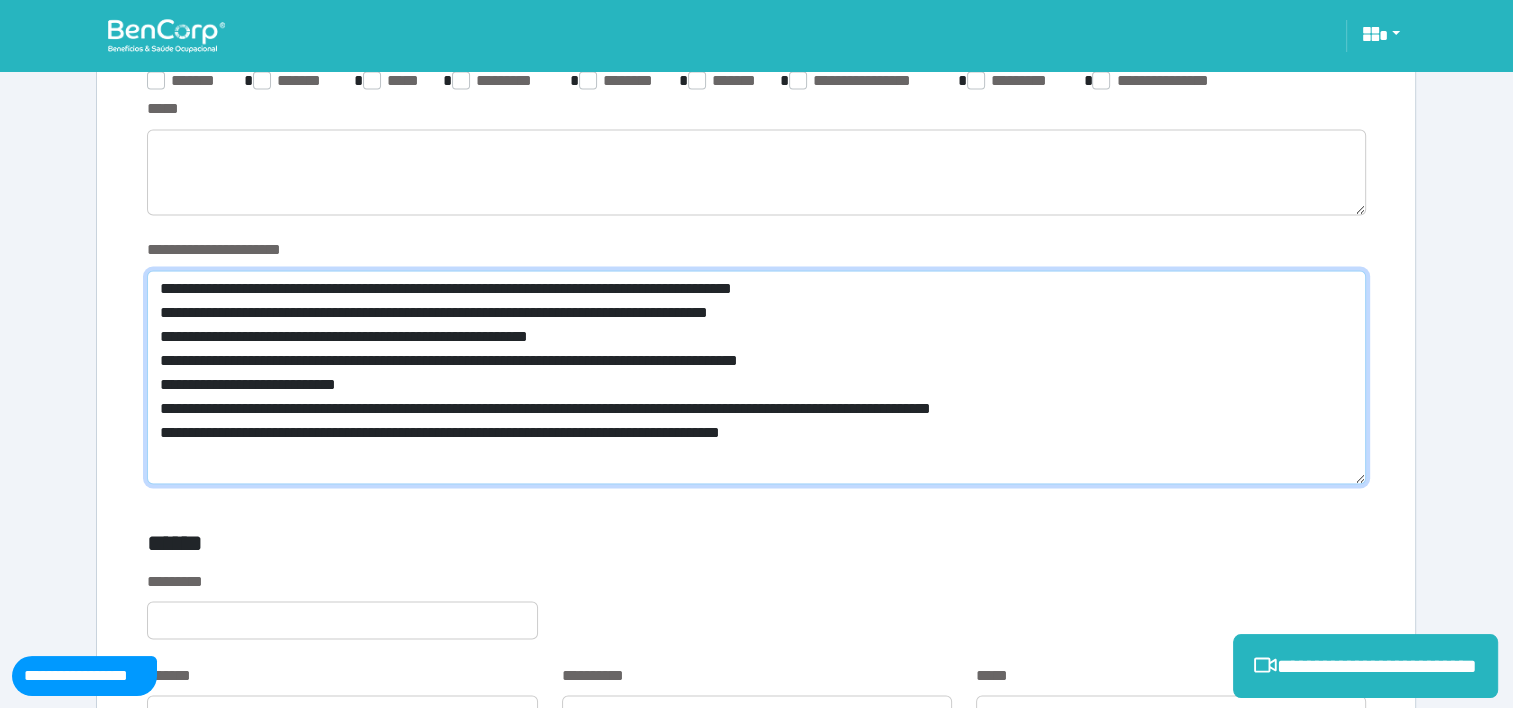 click on "**********" at bounding box center [756, 377] 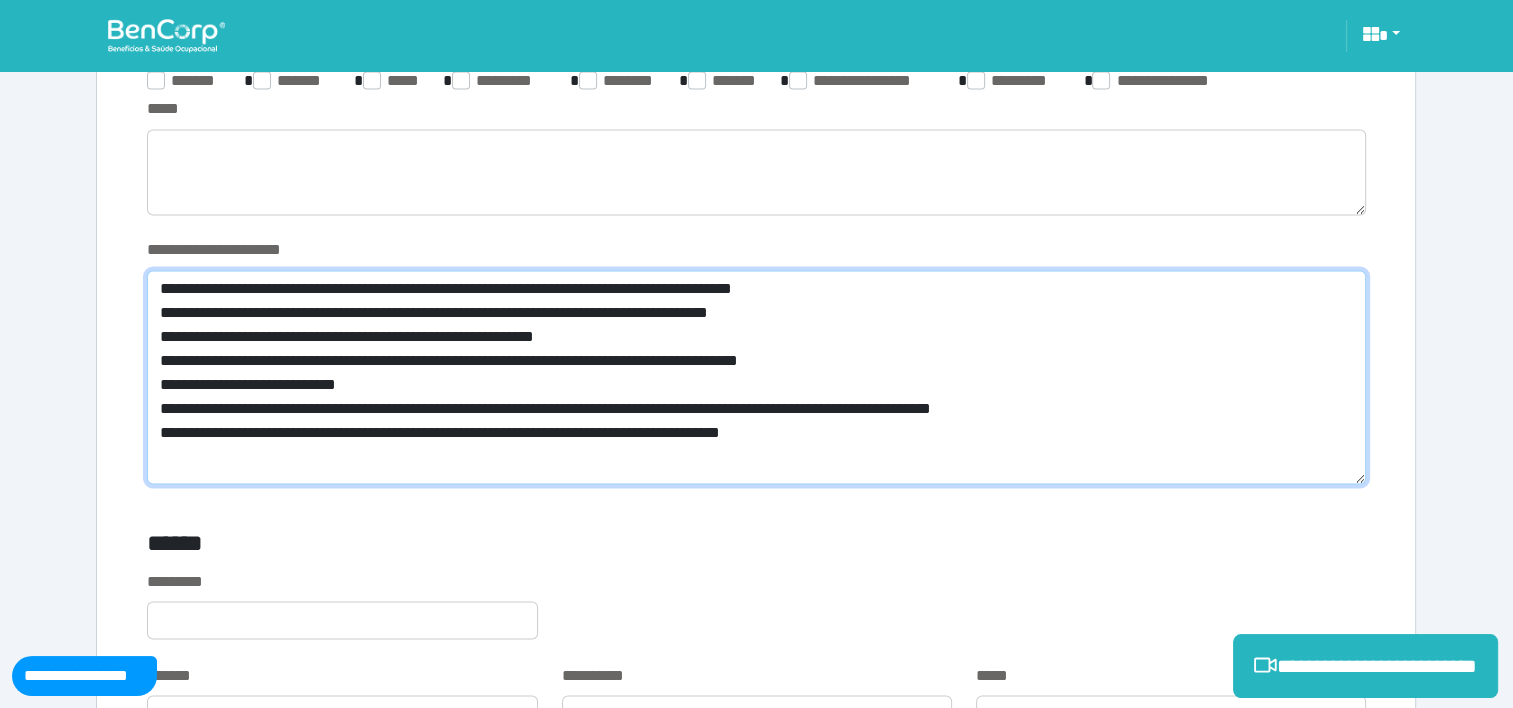 click on "**********" at bounding box center (756, 377) 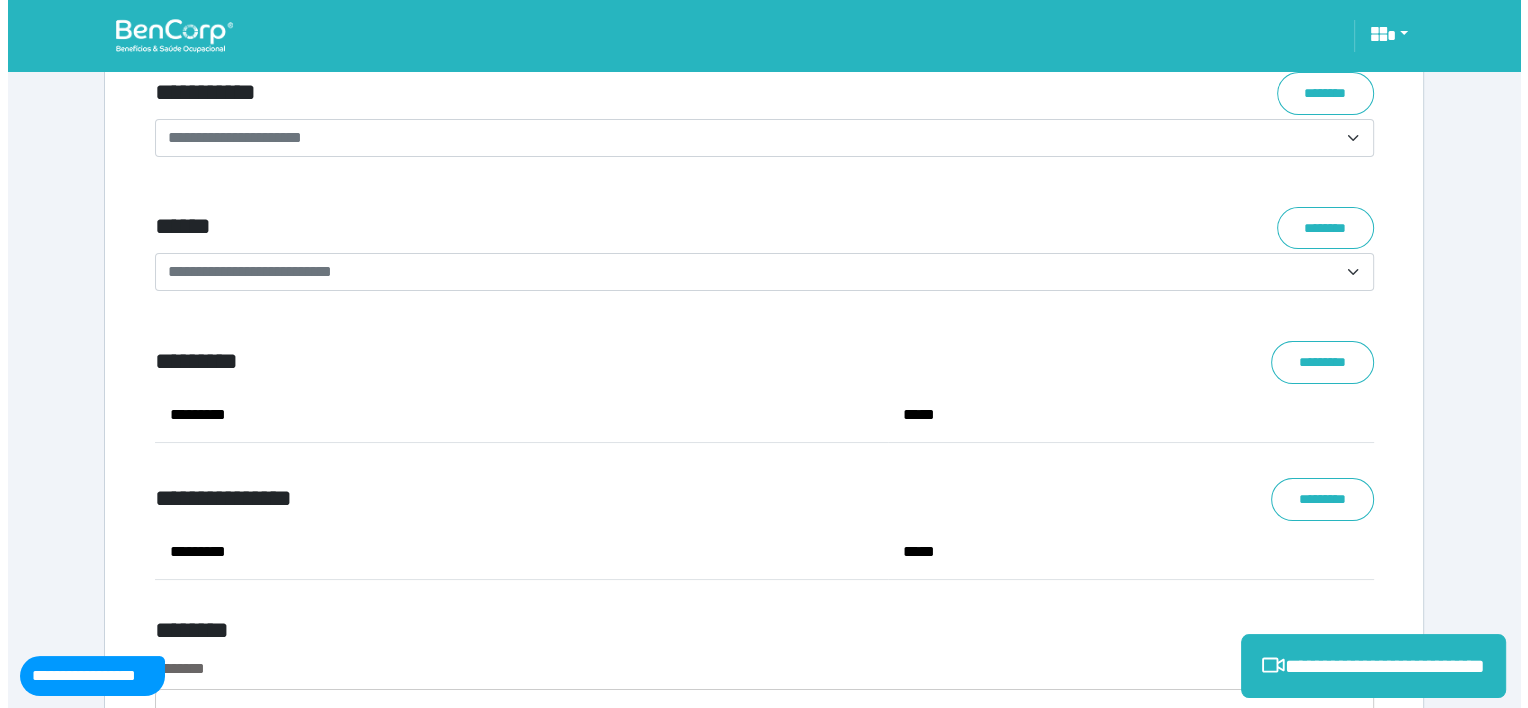 scroll, scrollTop: 8168, scrollLeft: 0, axis: vertical 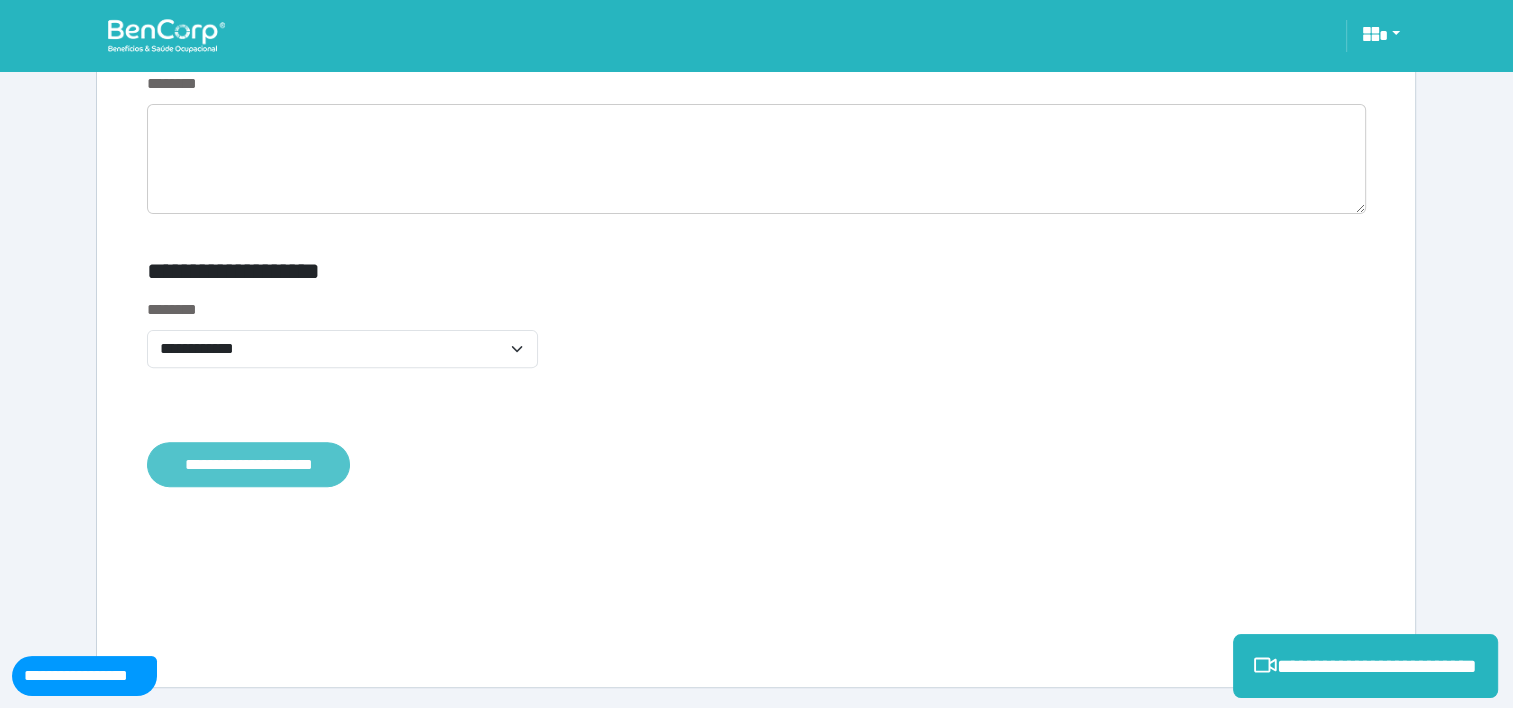 type on "**********" 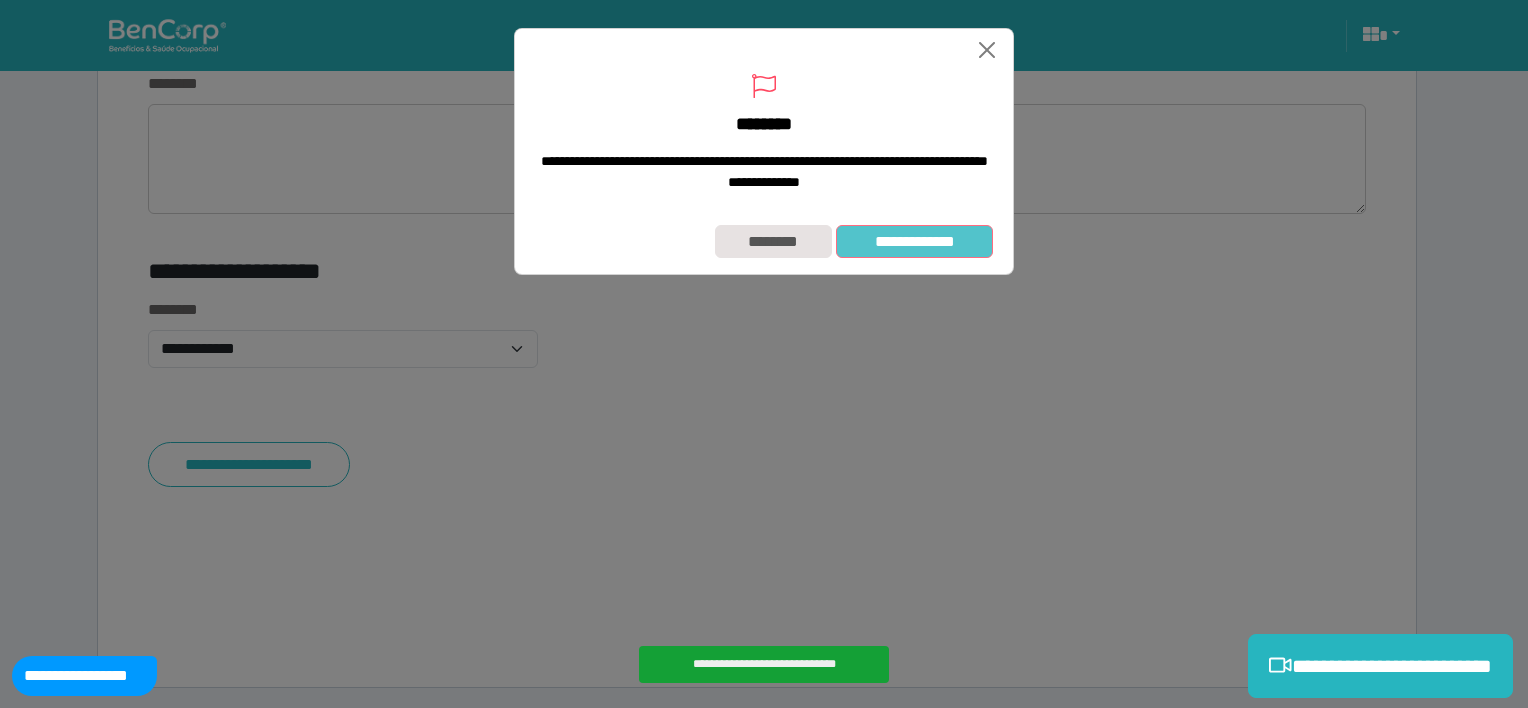 click on "**********" at bounding box center (914, 242) 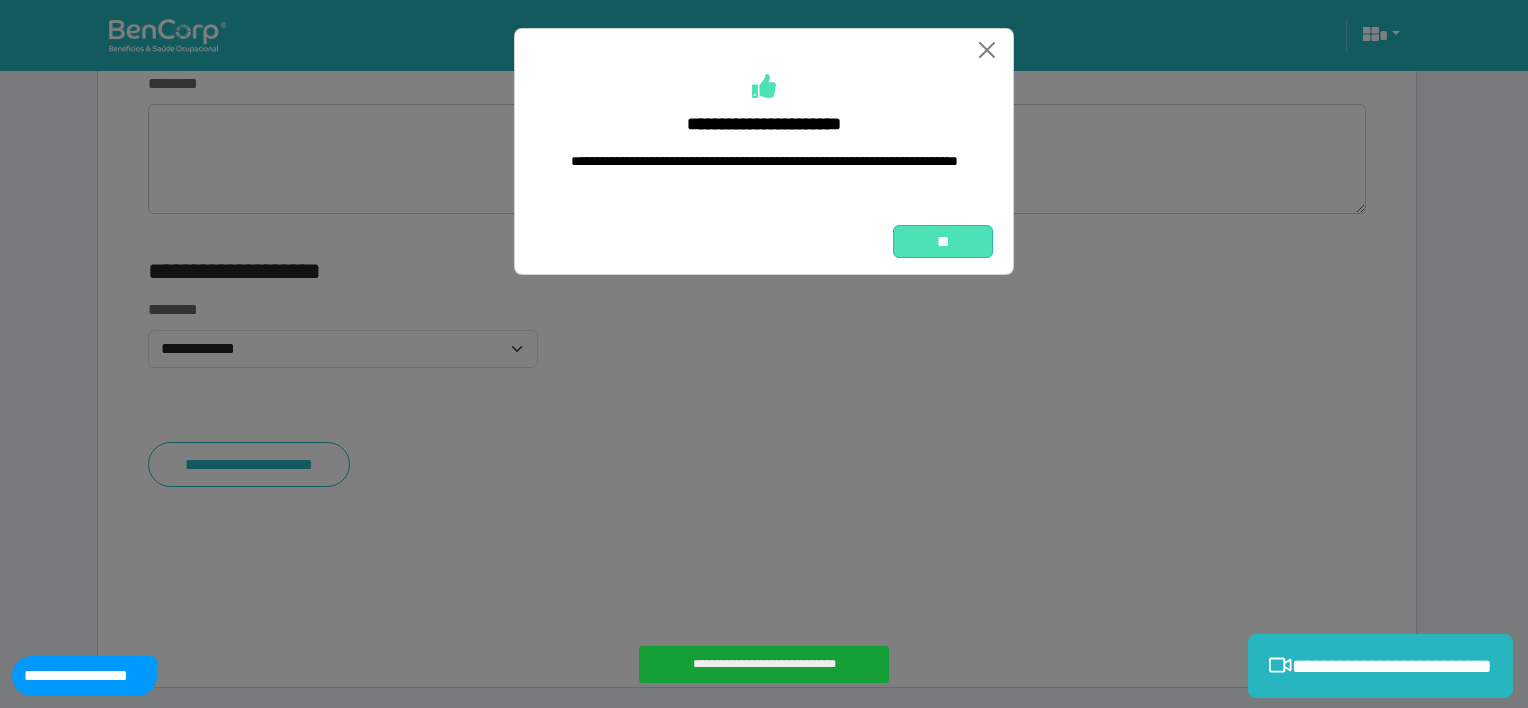 click on "**" at bounding box center (943, 242) 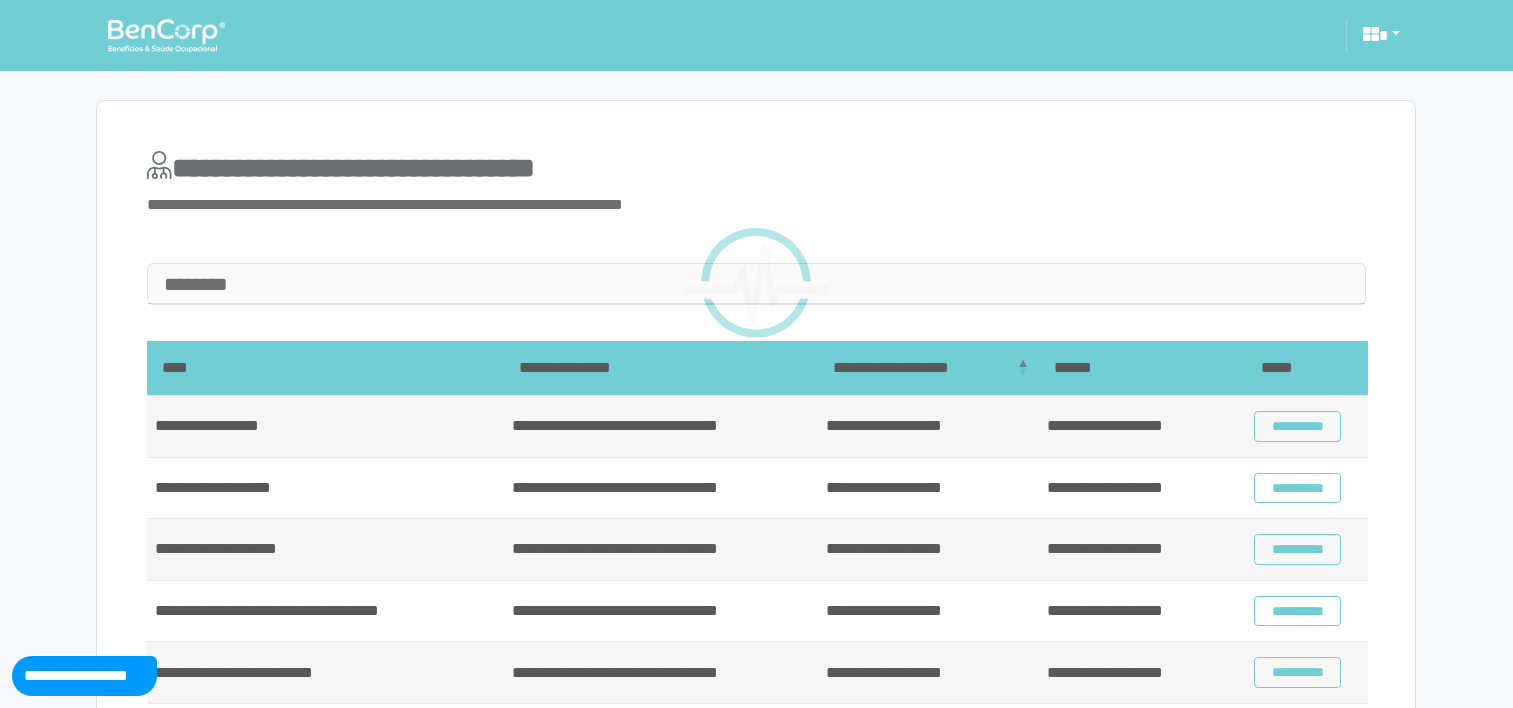 scroll, scrollTop: 0, scrollLeft: 0, axis: both 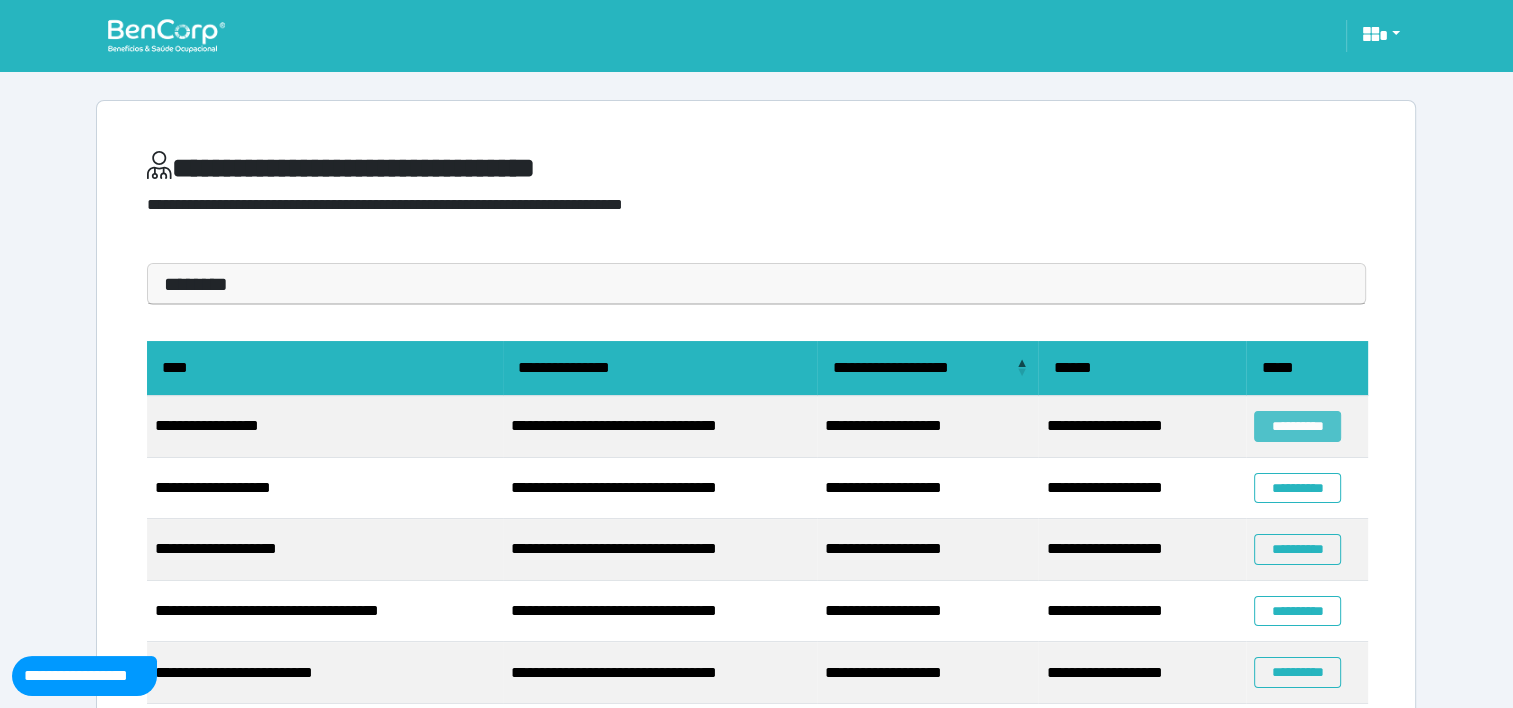 click on "**********" at bounding box center (1297, 426) 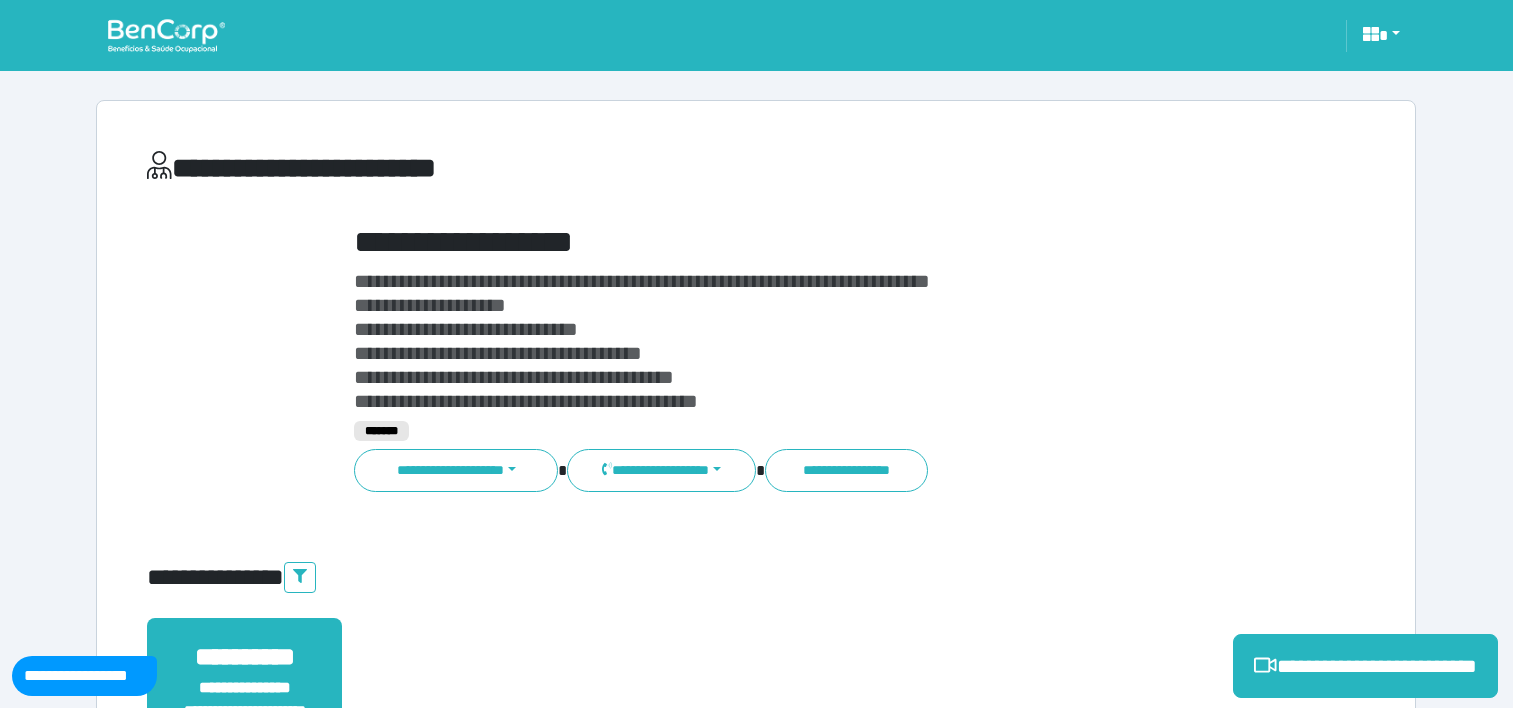 scroll, scrollTop: 0, scrollLeft: 0, axis: both 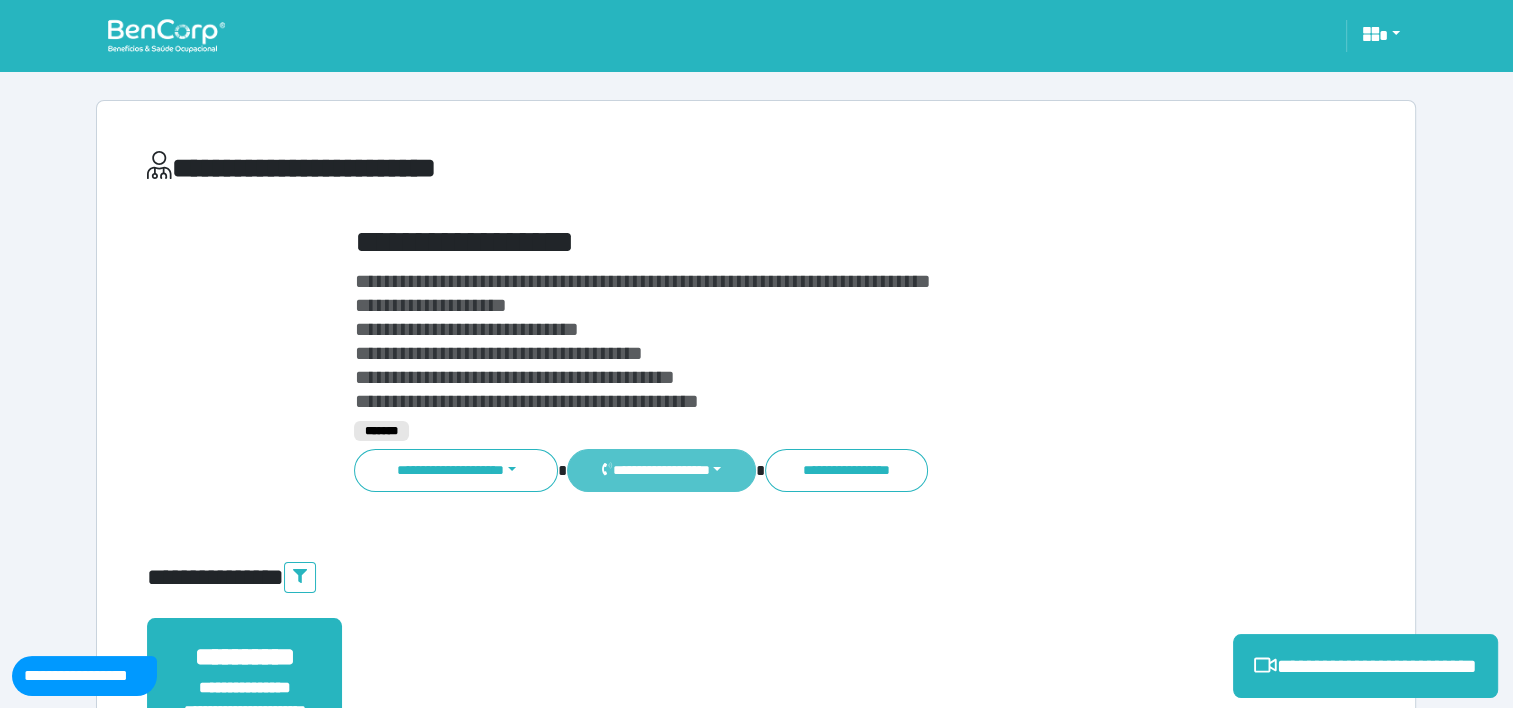click on "**********" at bounding box center [661, 470] 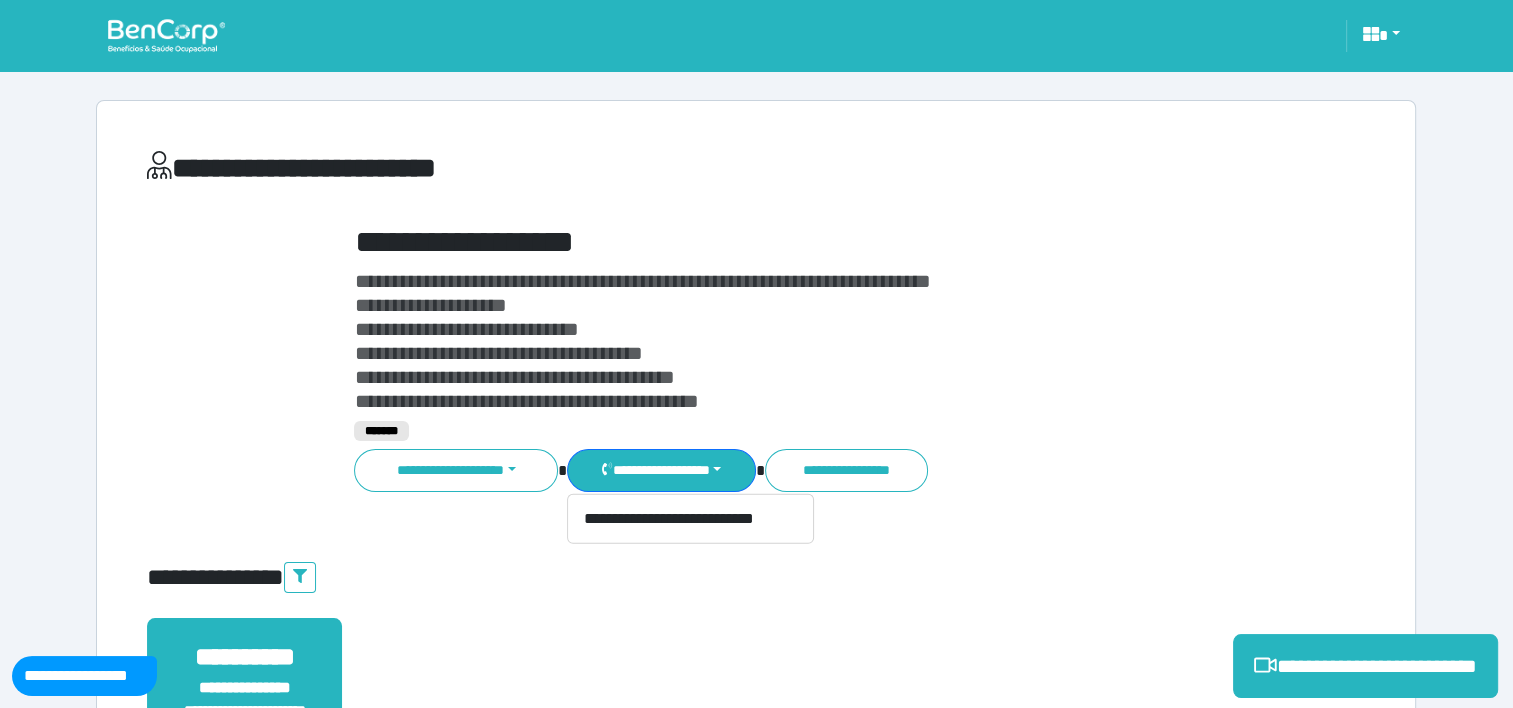 click on "**********" at bounding box center (756, 674) 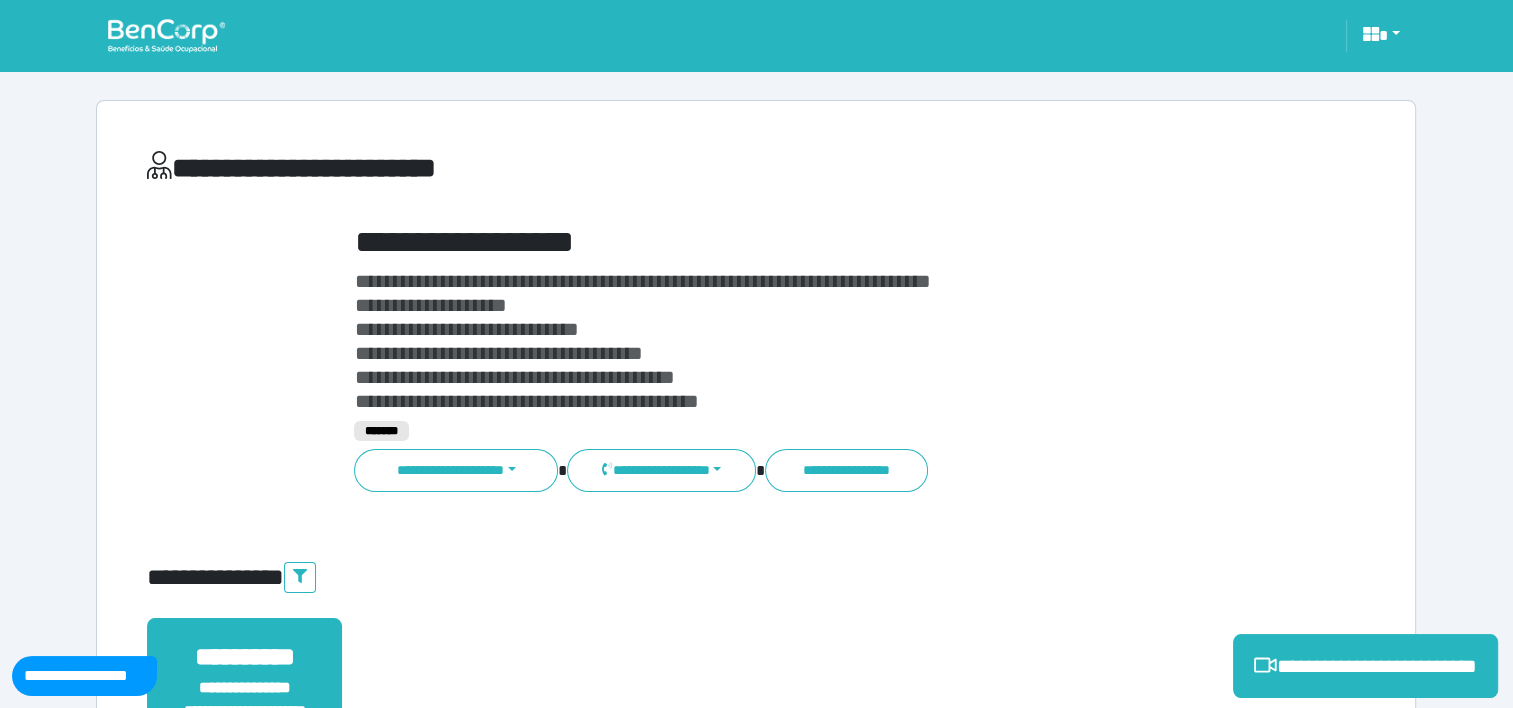 type 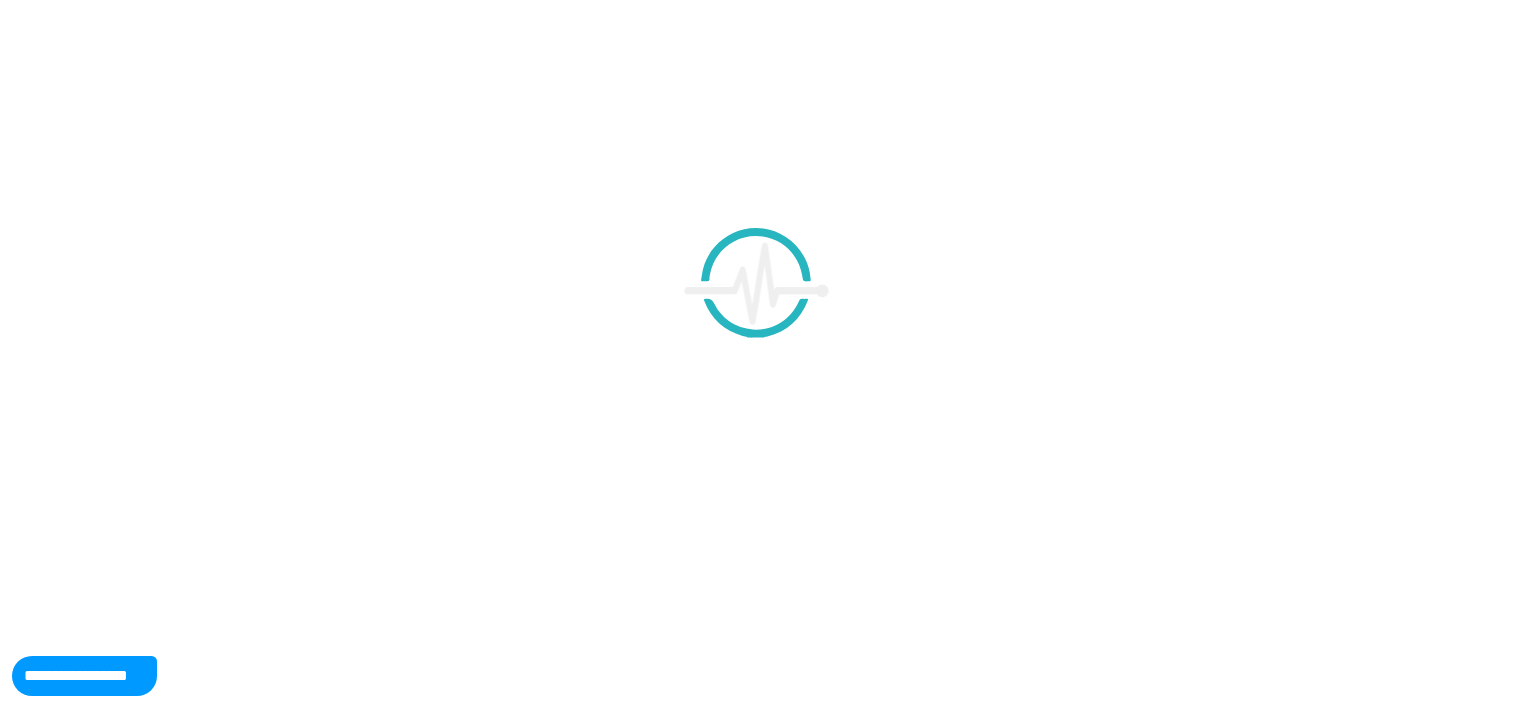 scroll, scrollTop: 0, scrollLeft: 0, axis: both 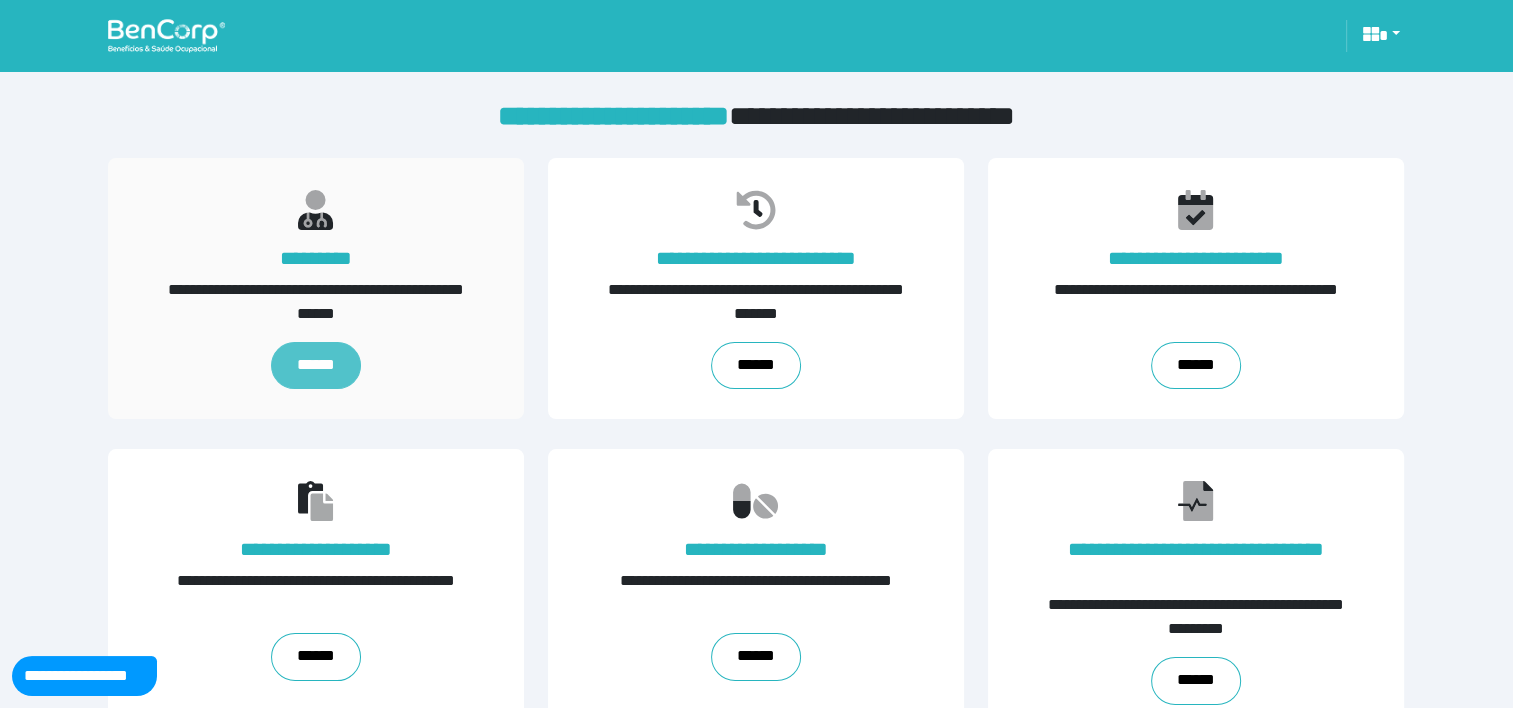 click on "******" at bounding box center (316, 366) 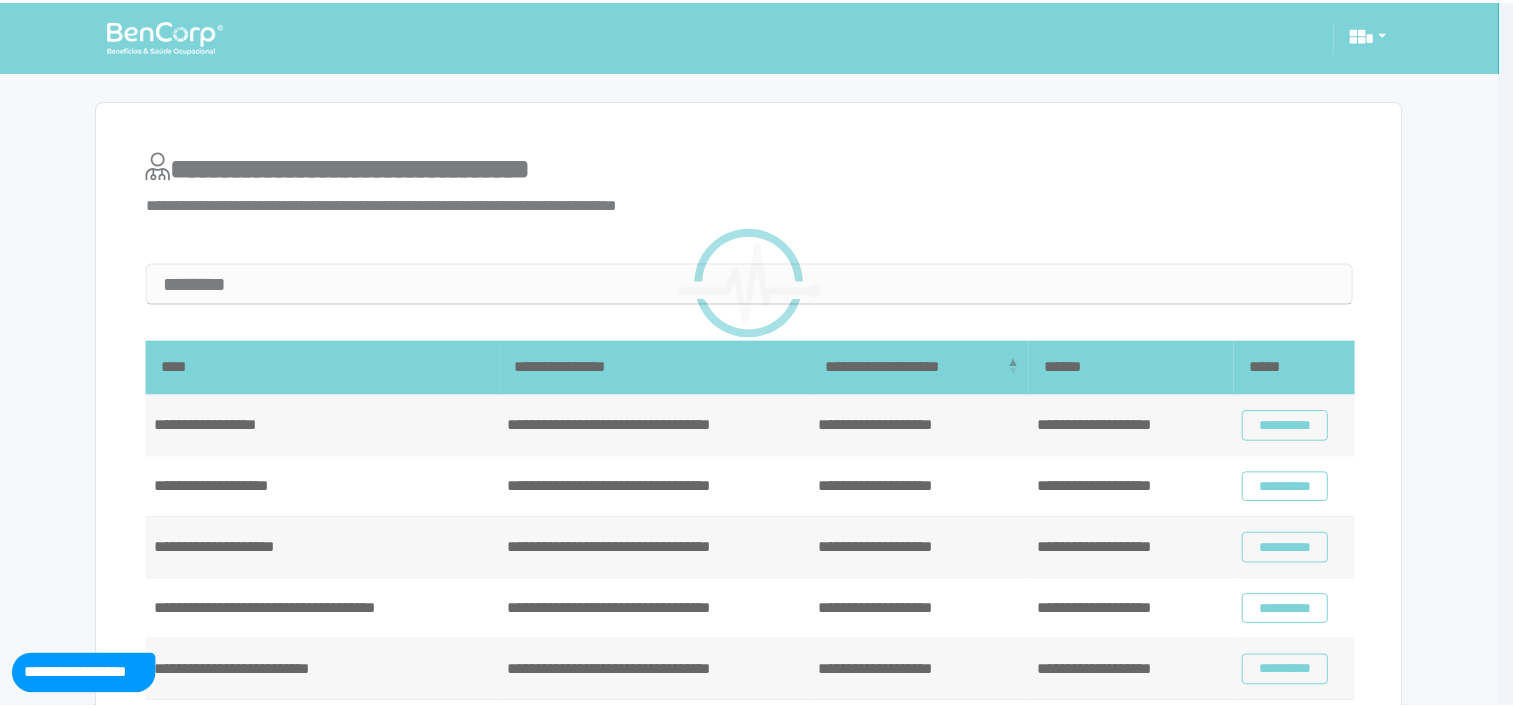 scroll, scrollTop: 0, scrollLeft: 0, axis: both 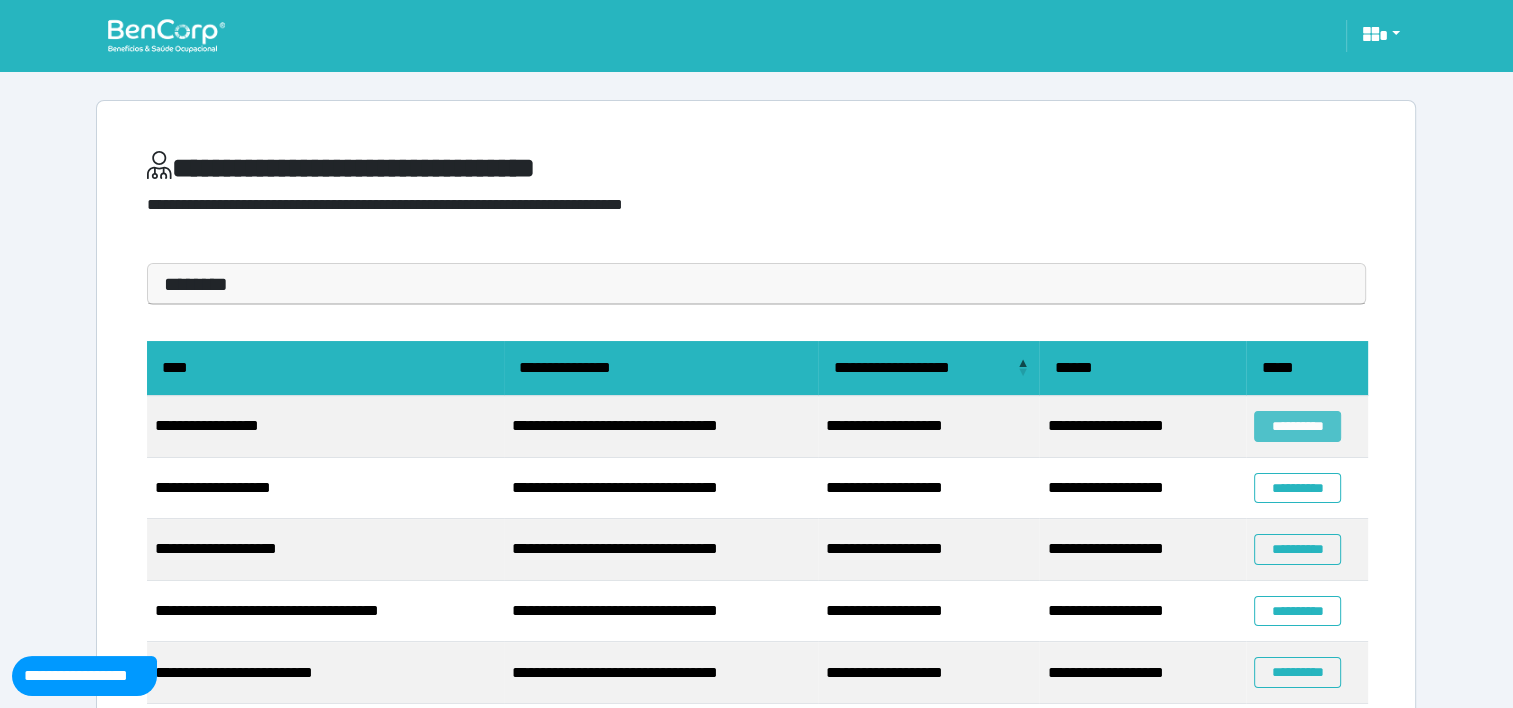click on "**********" at bounding box center (1297, 426) 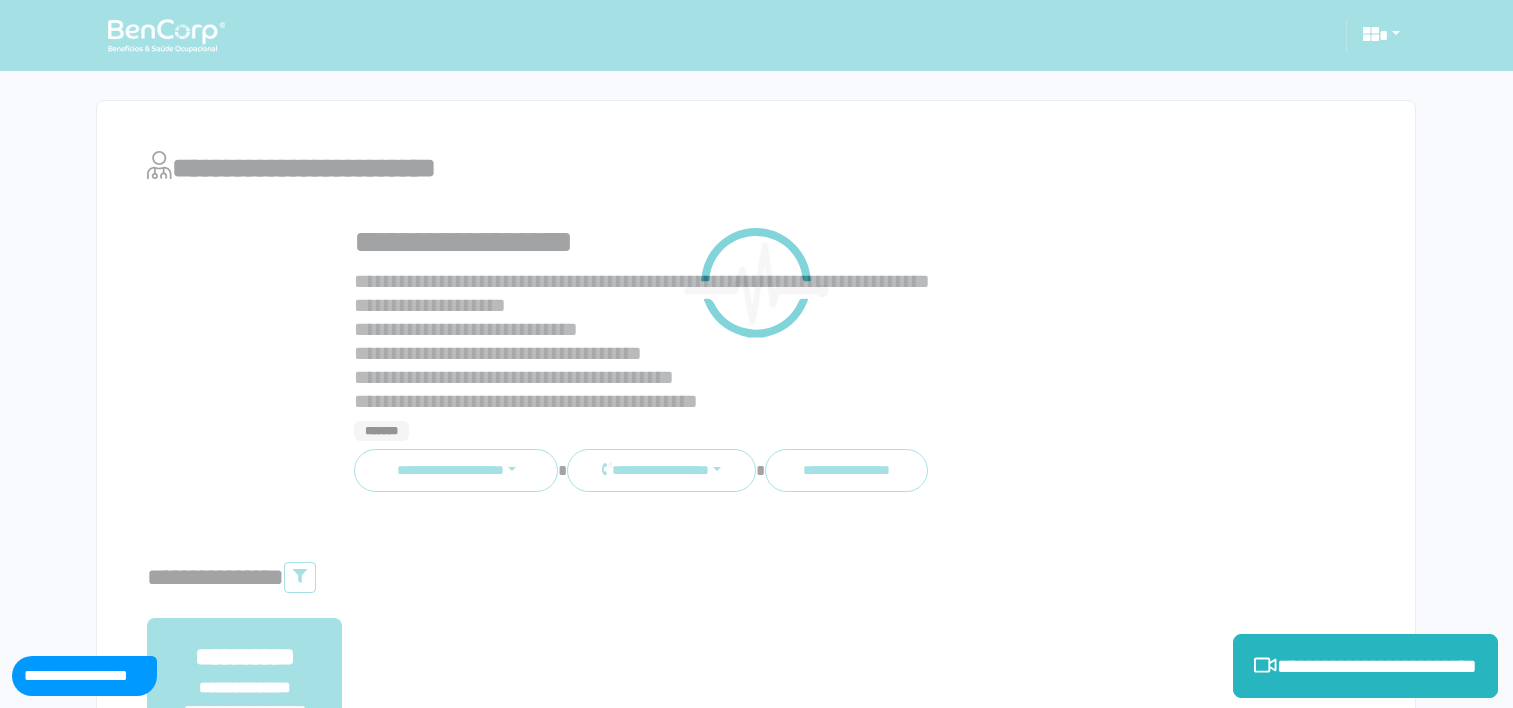 scroll, scrollTop: 0, scrollLeft: 0, axis: both 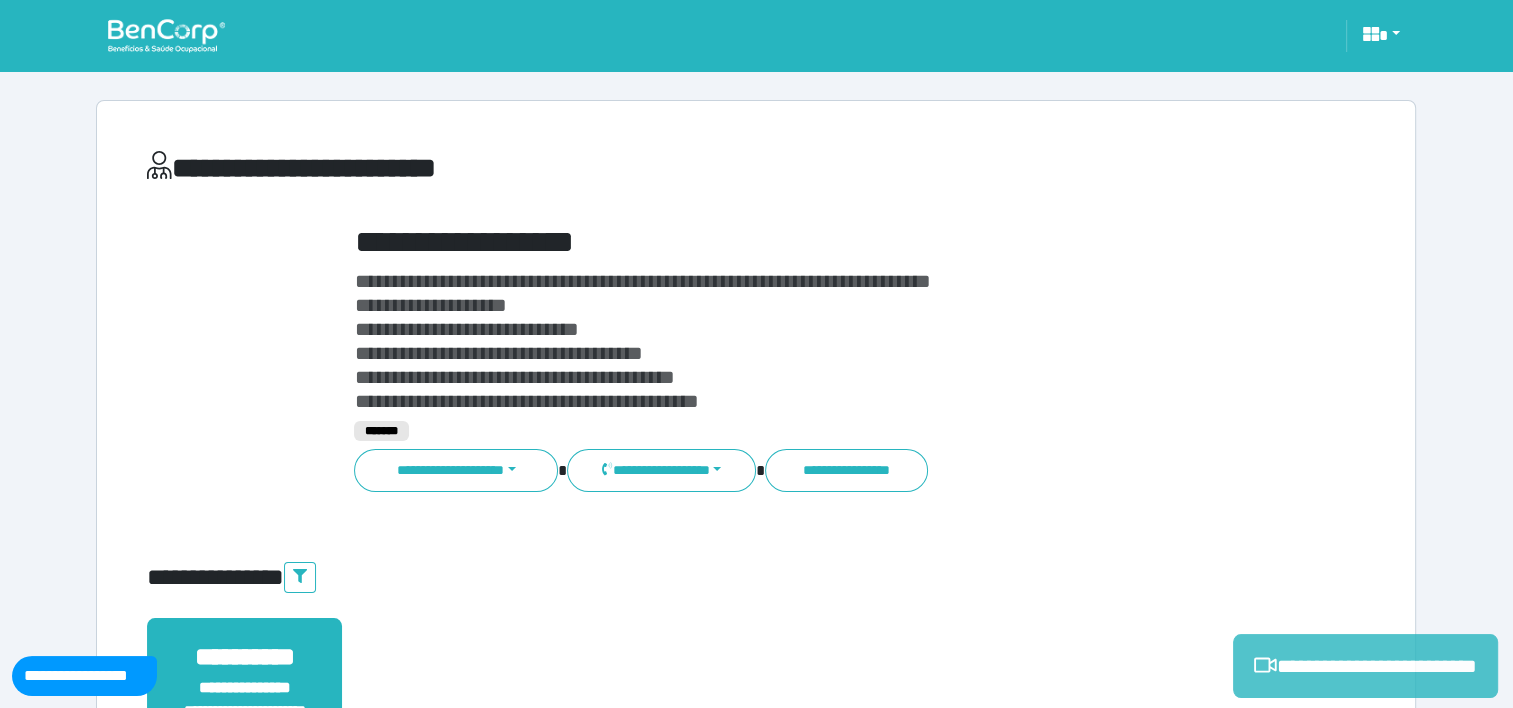 click on "**********" at bounding box center (1365, 666) 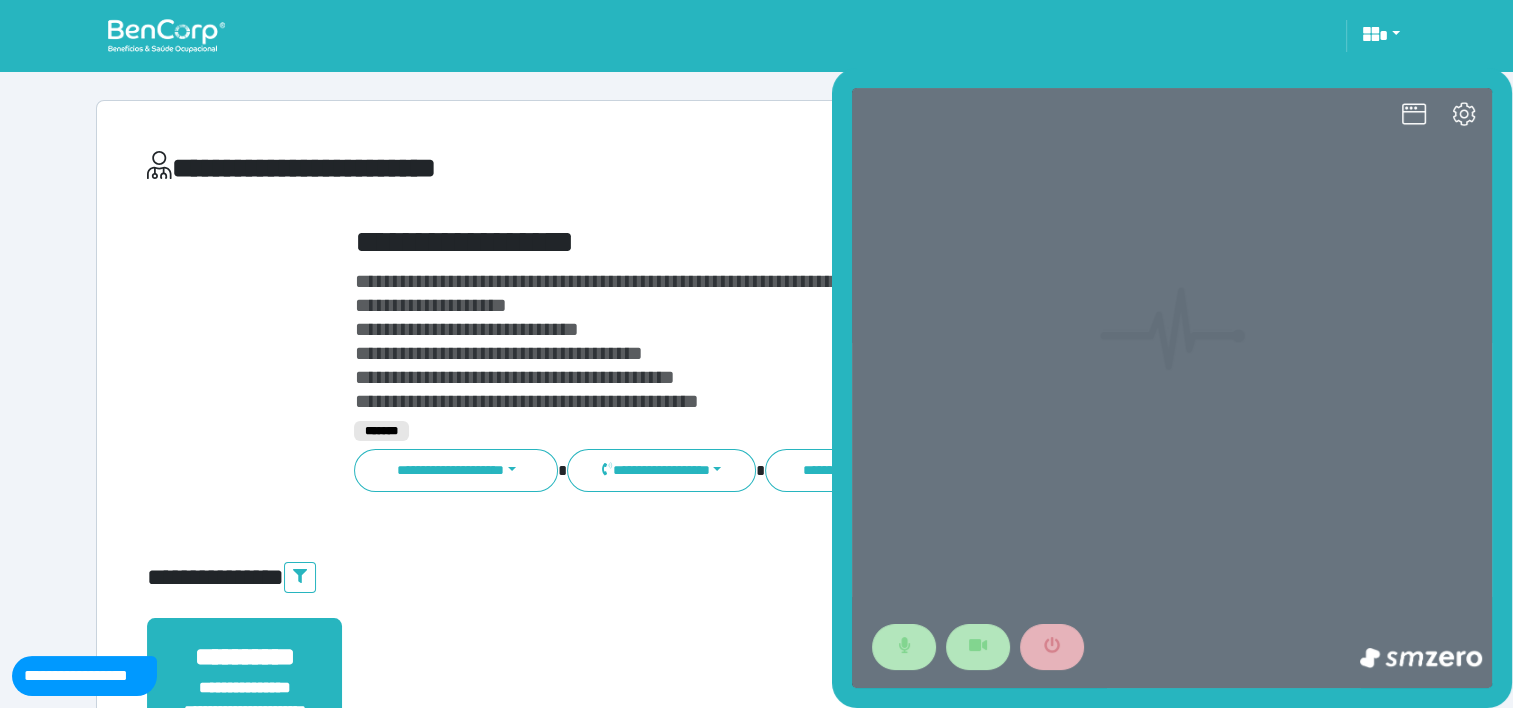scroll, scrollTop: 0, scrollLeft: 0, axis: both 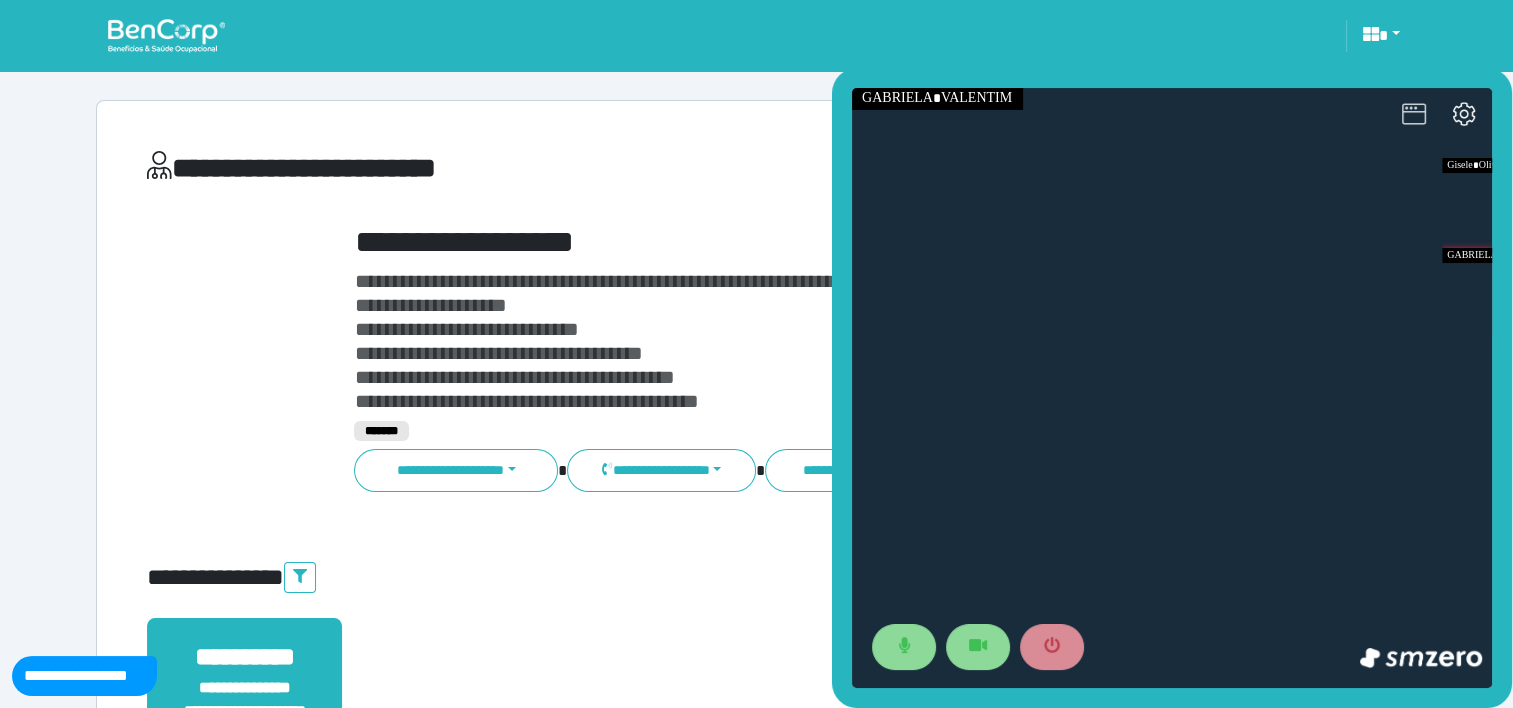 click 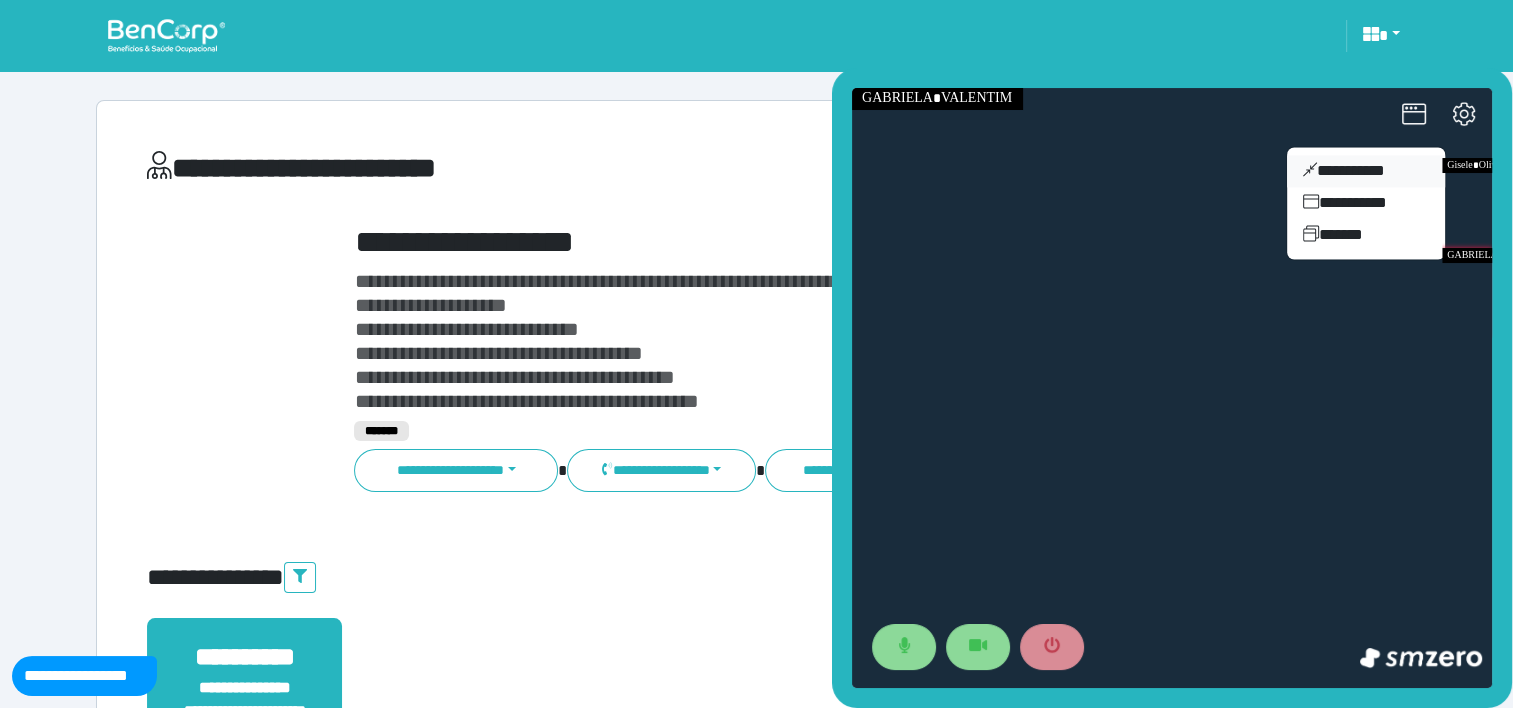 click on "**********" at bounding box center (1366, 171) 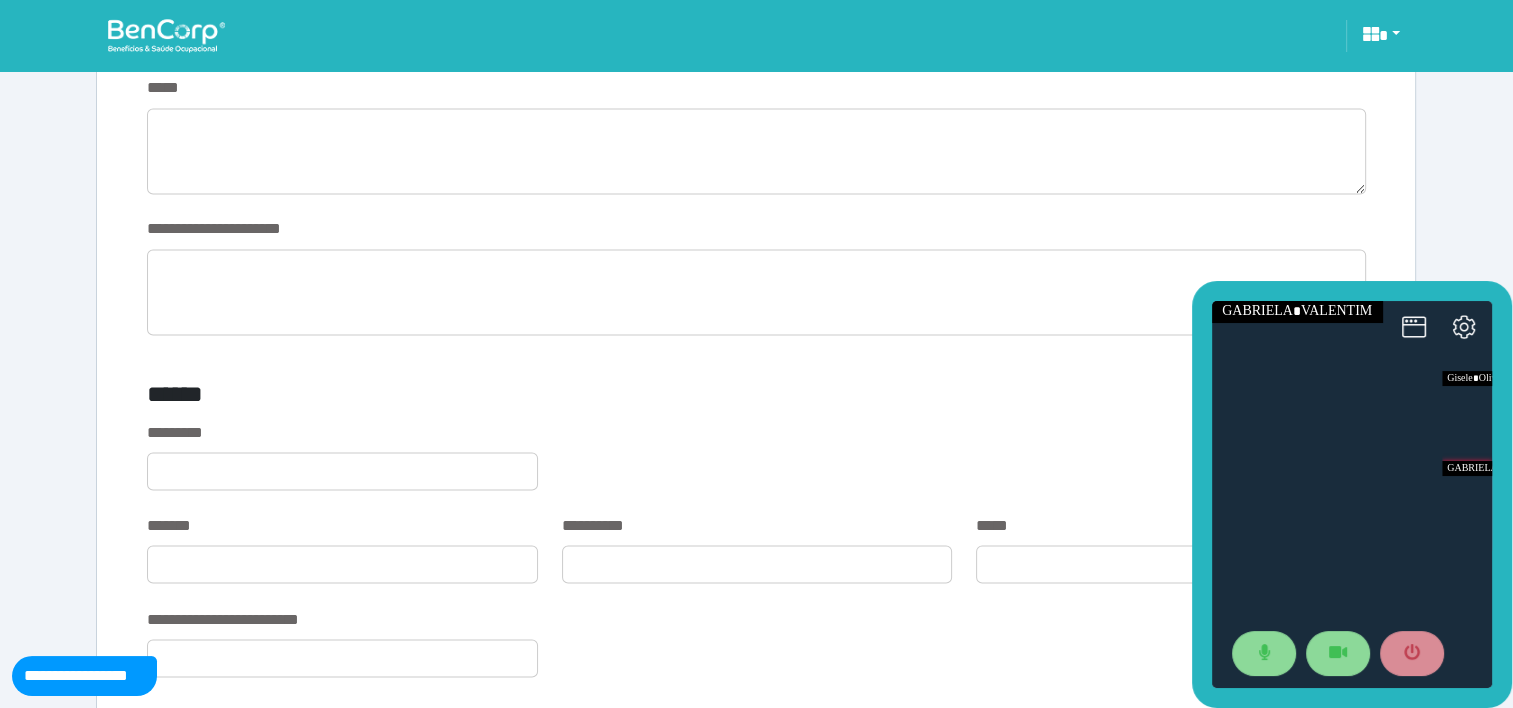 scroll, scrollTop: 3459, scrollLeft: 0, axis: vertical 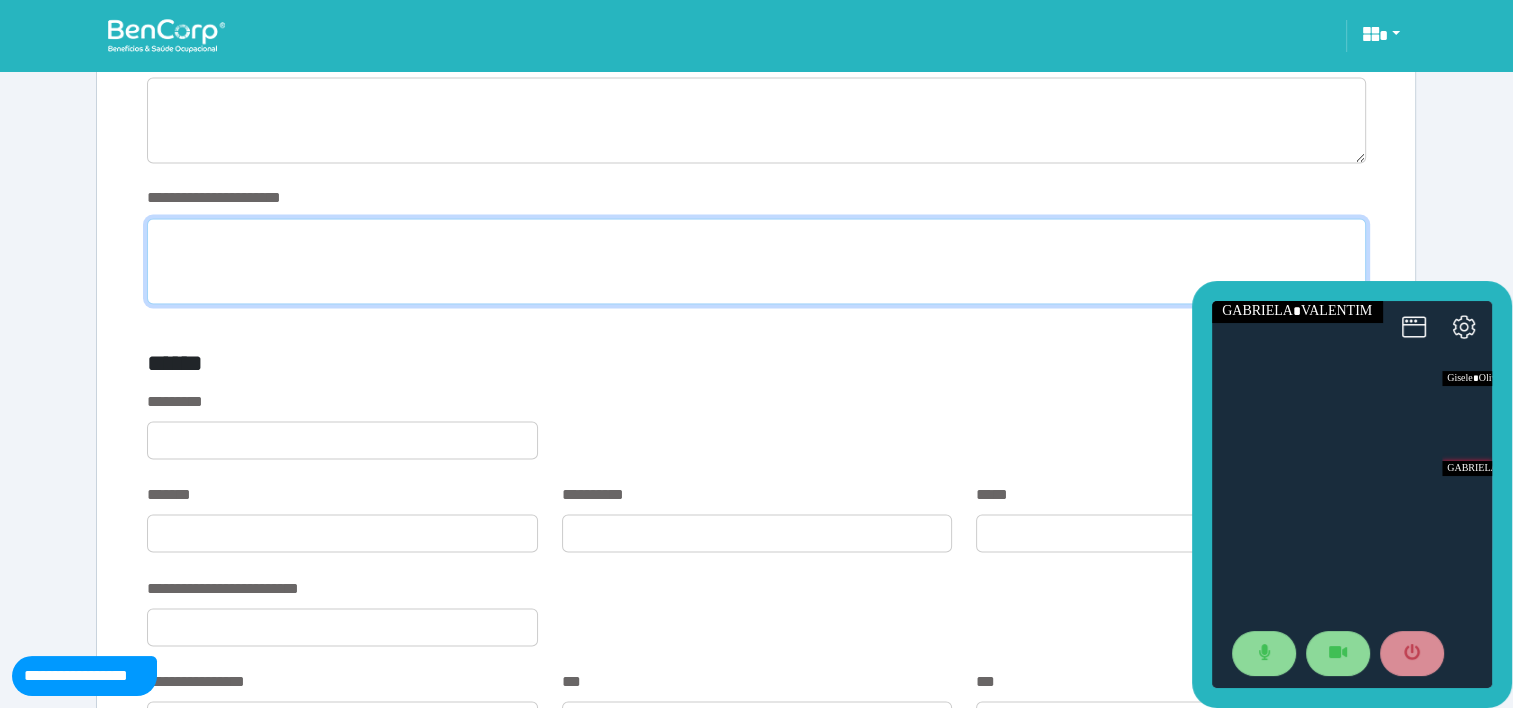 click at bounding box center (756, 261) 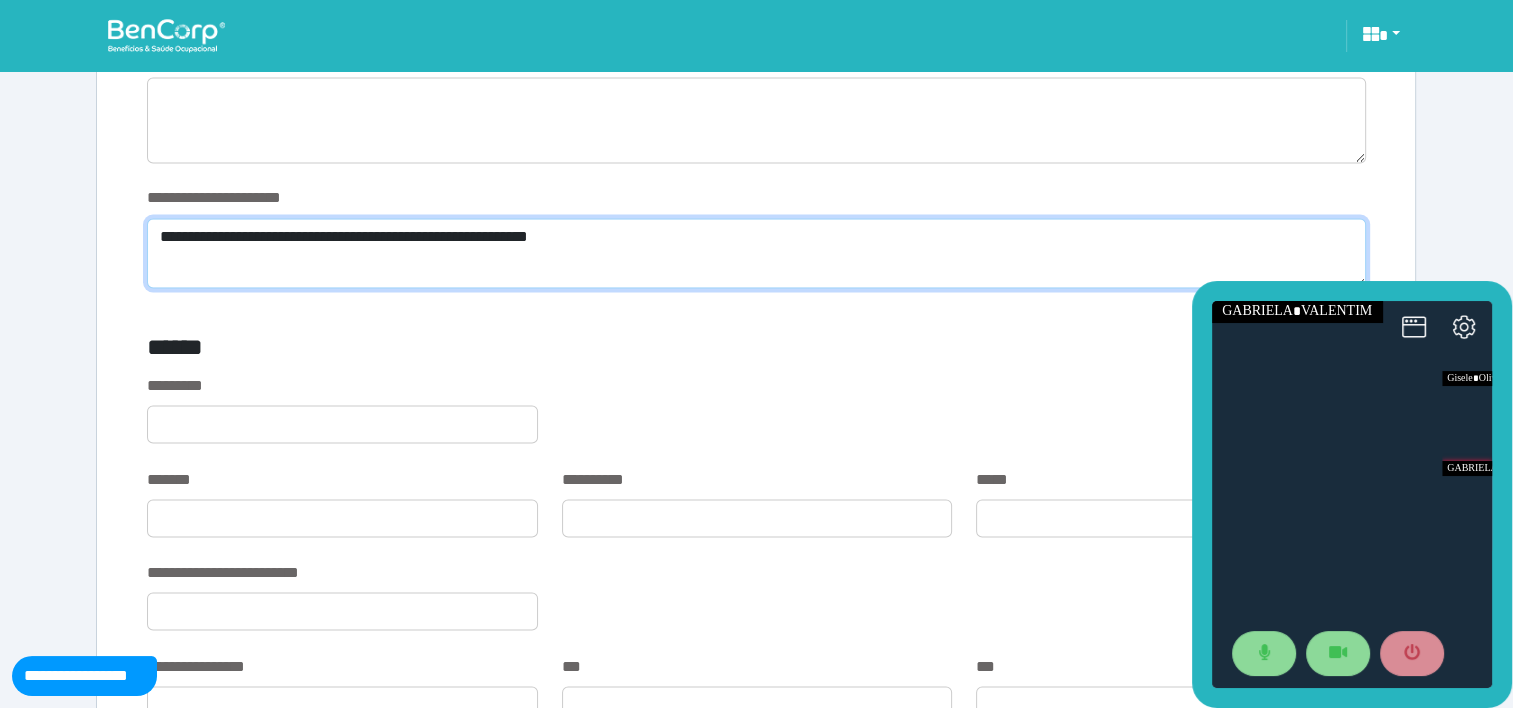 scroll, scrollTop: 0, scrollLeft: 0, axis: both 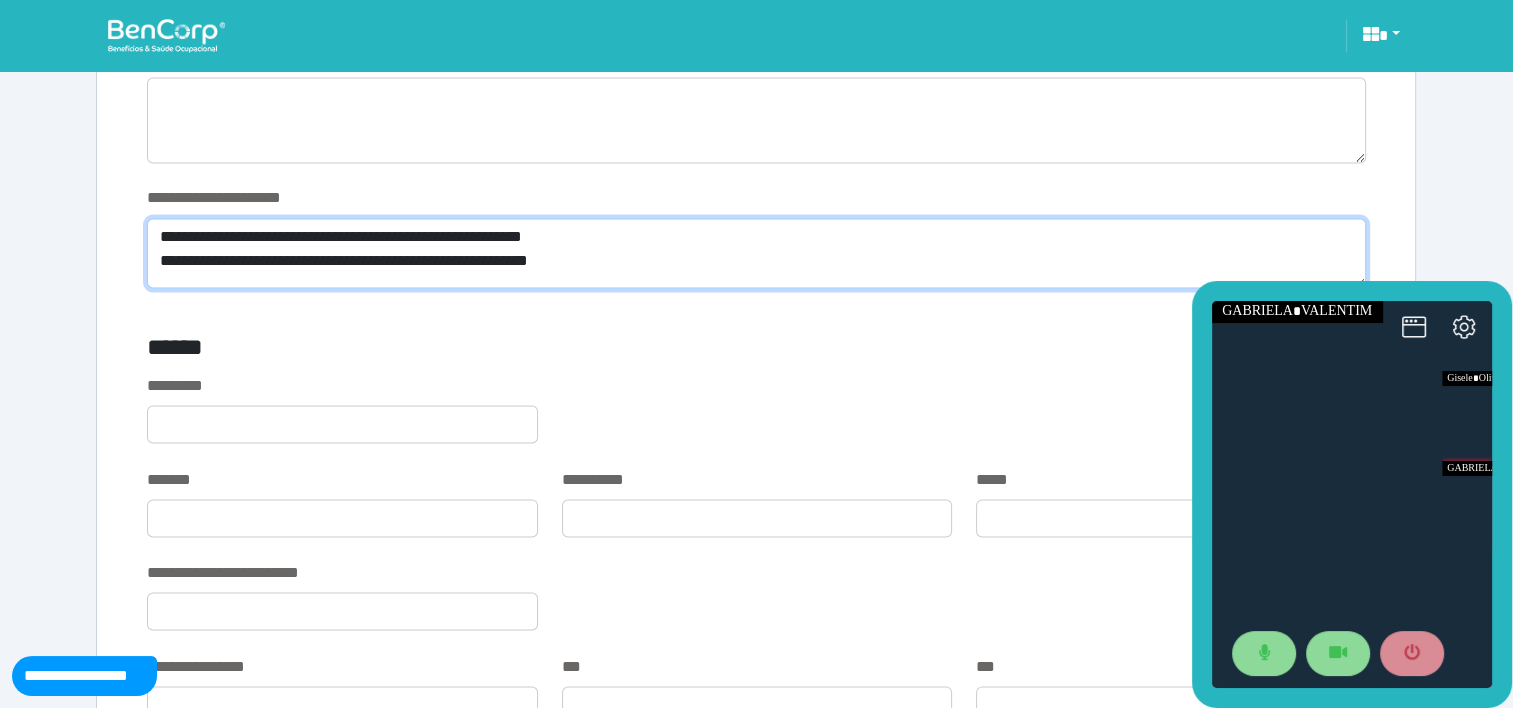 click on "**********" at bounding box center (756, 253) 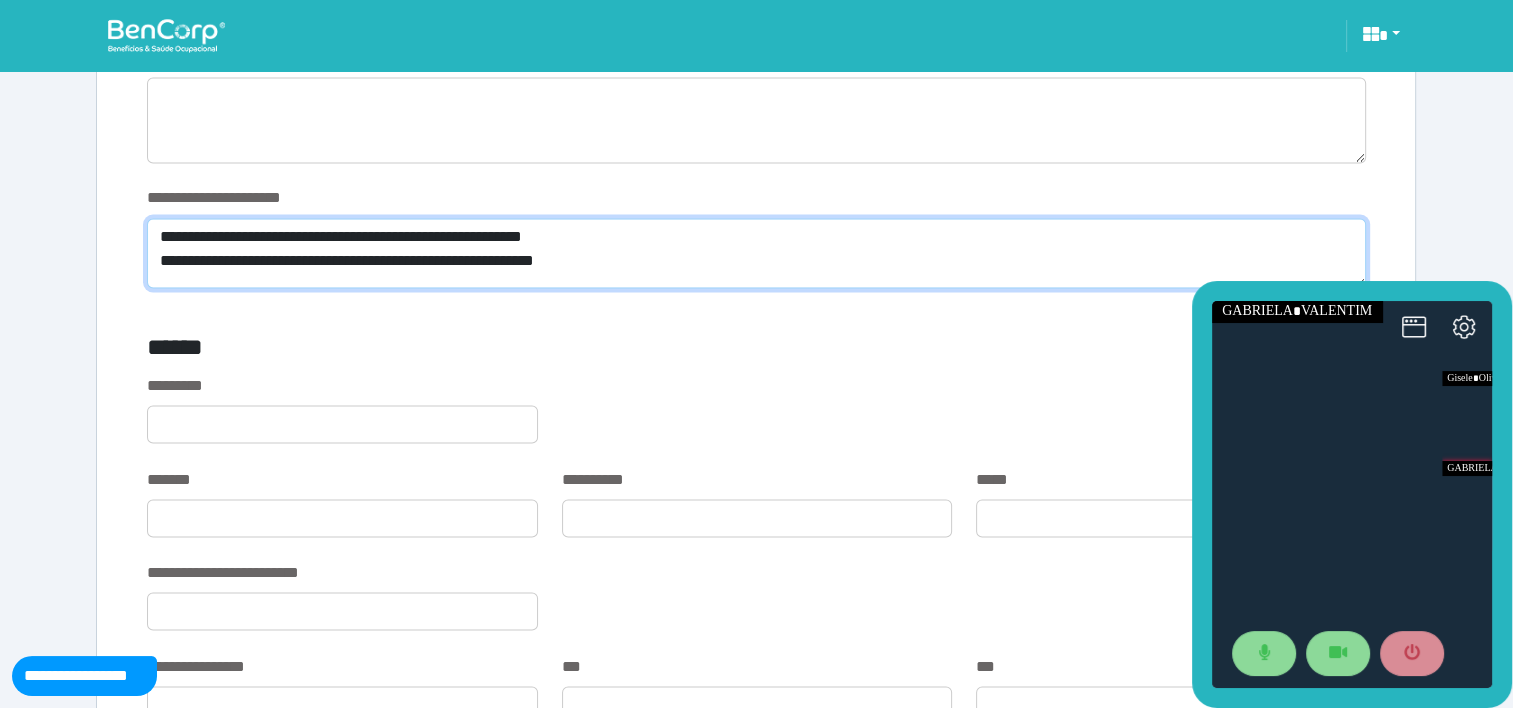 click on "**********" at bounding box center (756, 253) 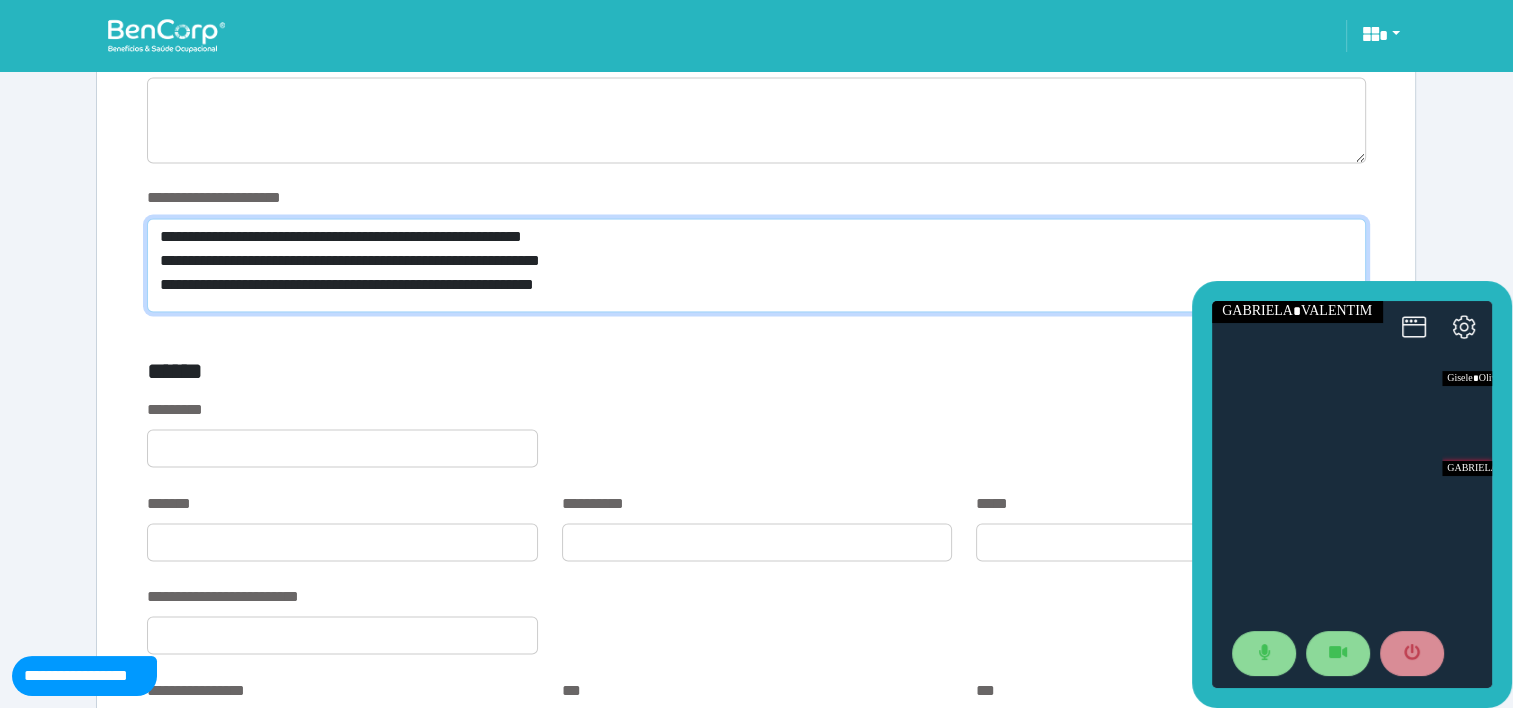 scroll, scrollTop: 0, scrollLeft: 0, axis: both 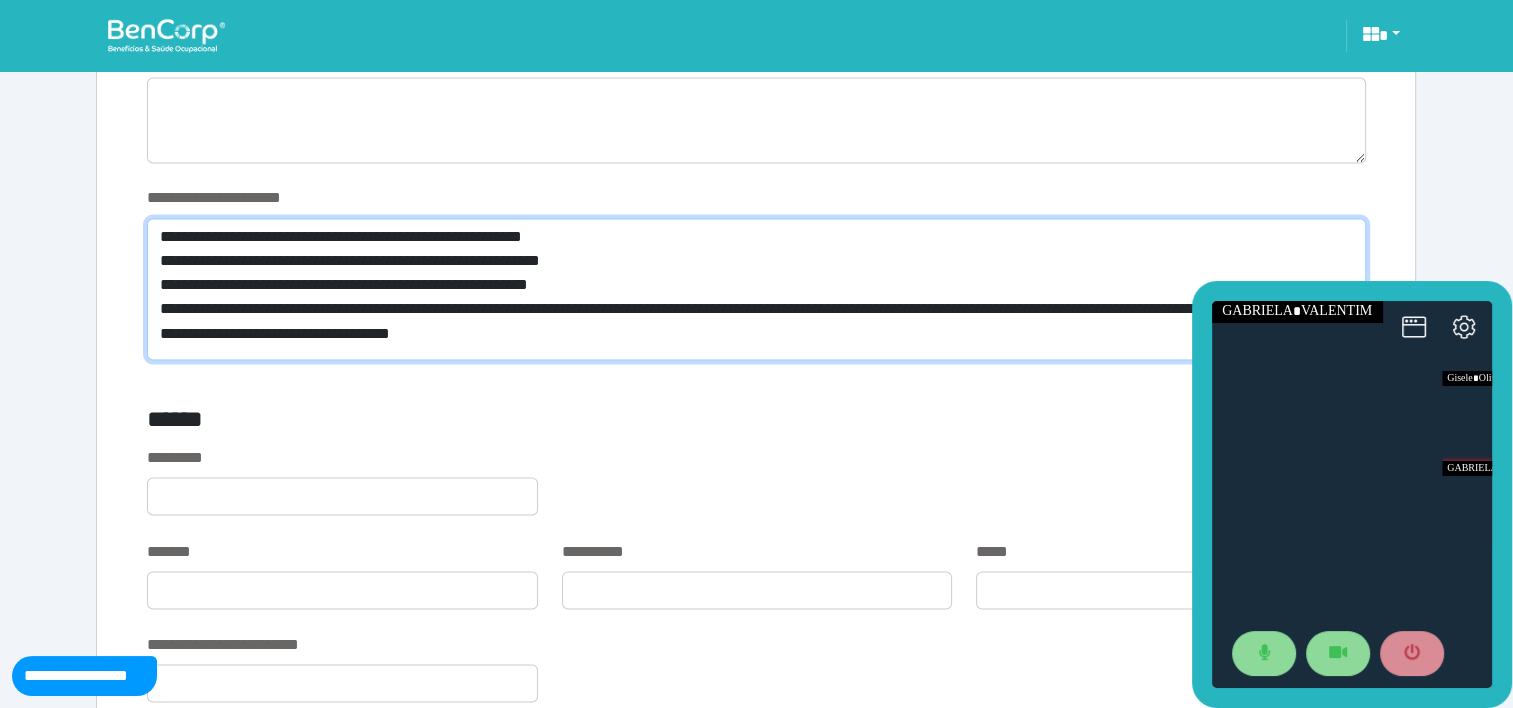 click on "**********" at bounding box center [756, 289] 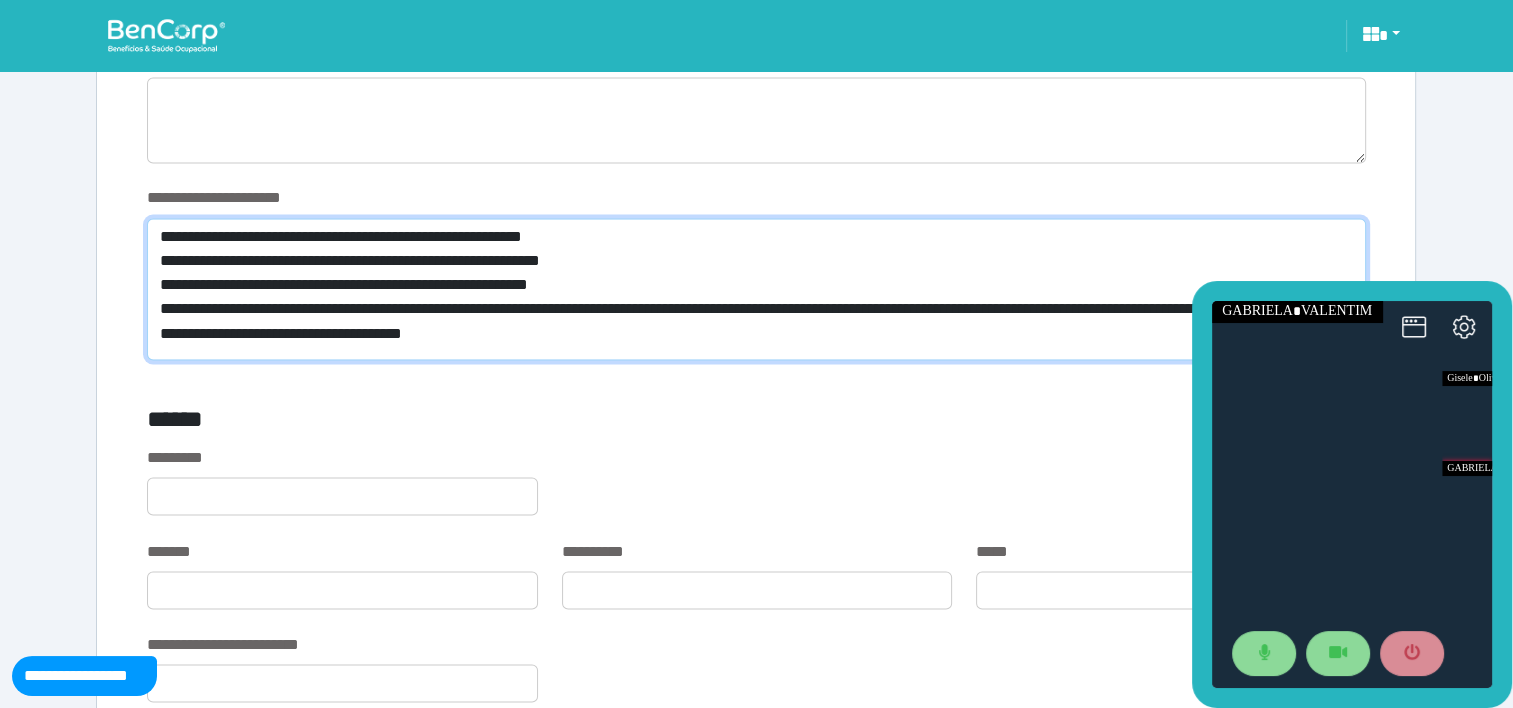 scroll, scrollTop: 0, scrollLeft: 0, axis: both 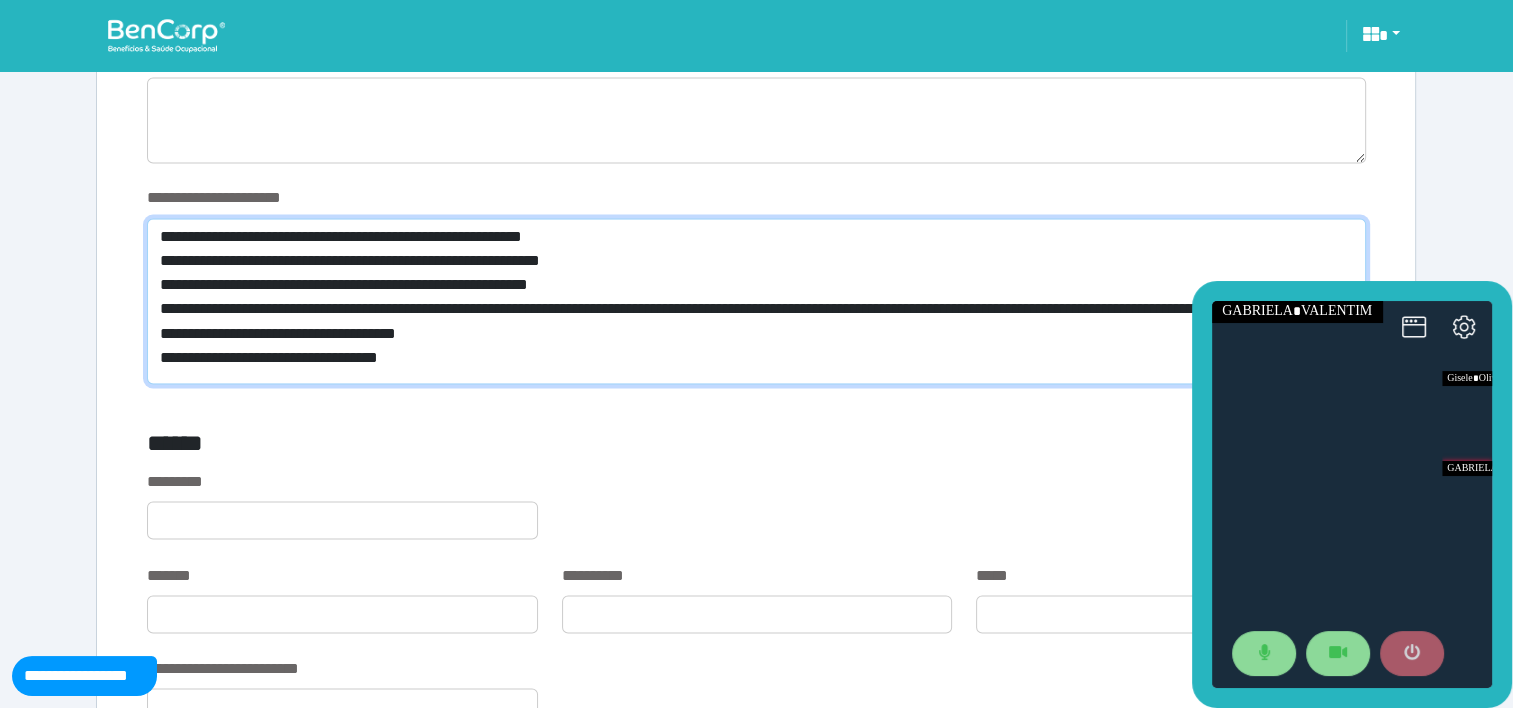 type on "**********" 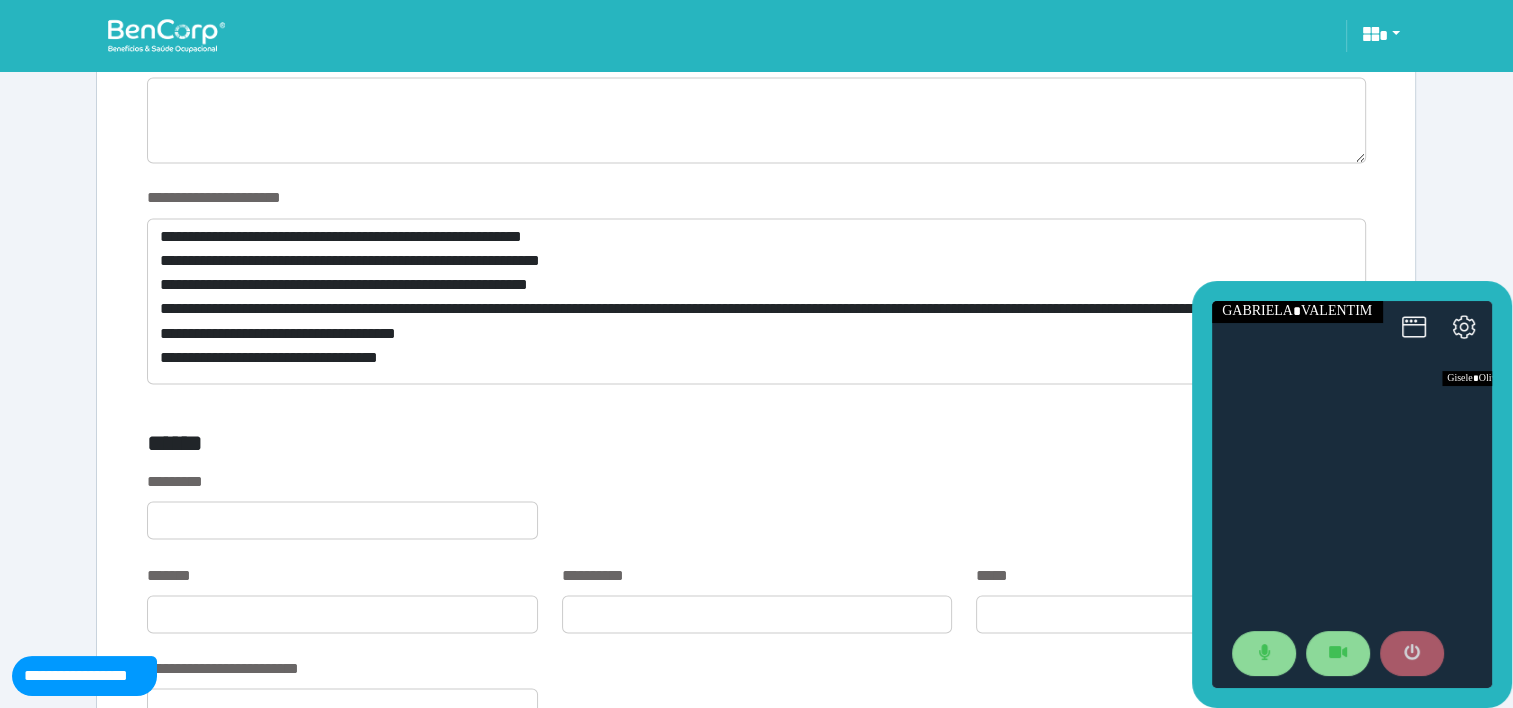click at bounding box center [1412, 654] 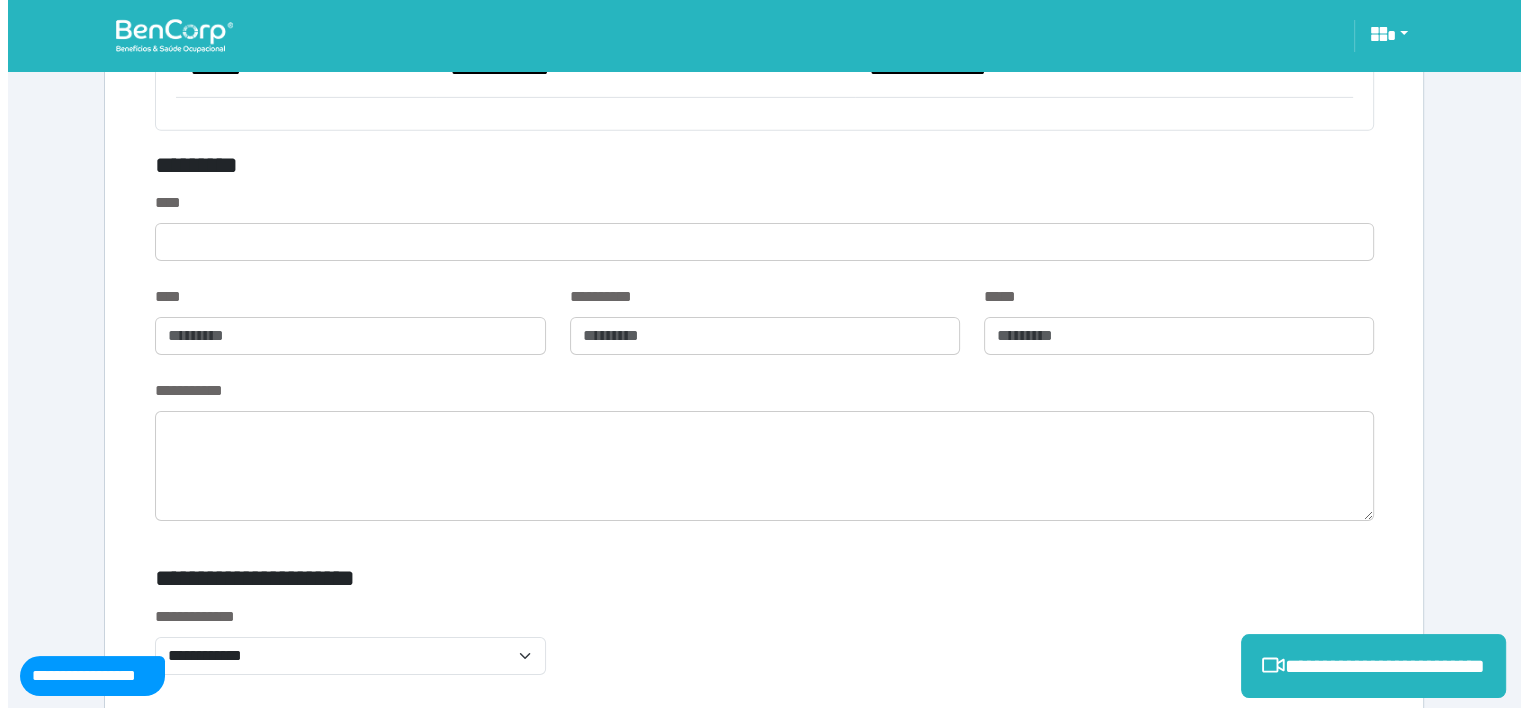 scroll, scrollTop: 7942, scrollLeft: 0, axis: vertical 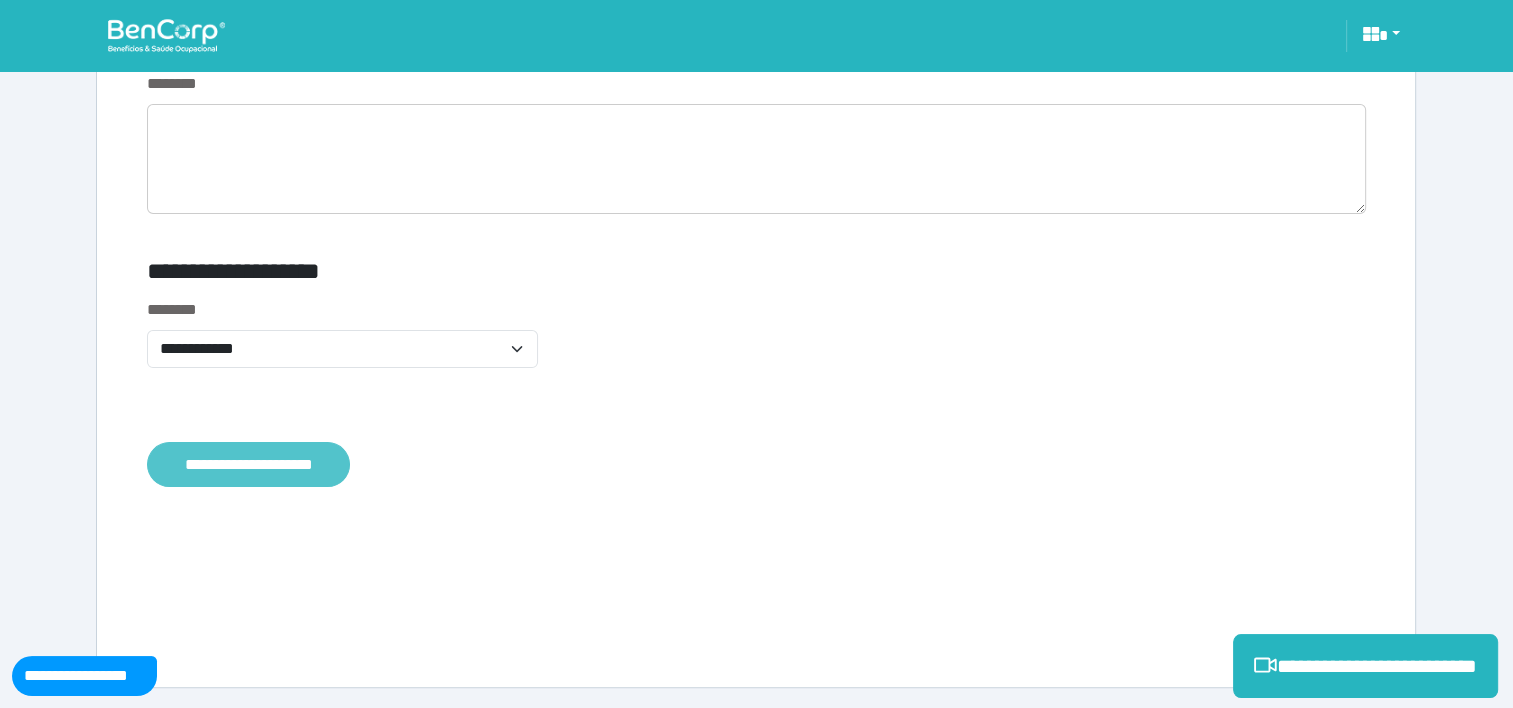click on "**********" at bounding box center (248, 465) 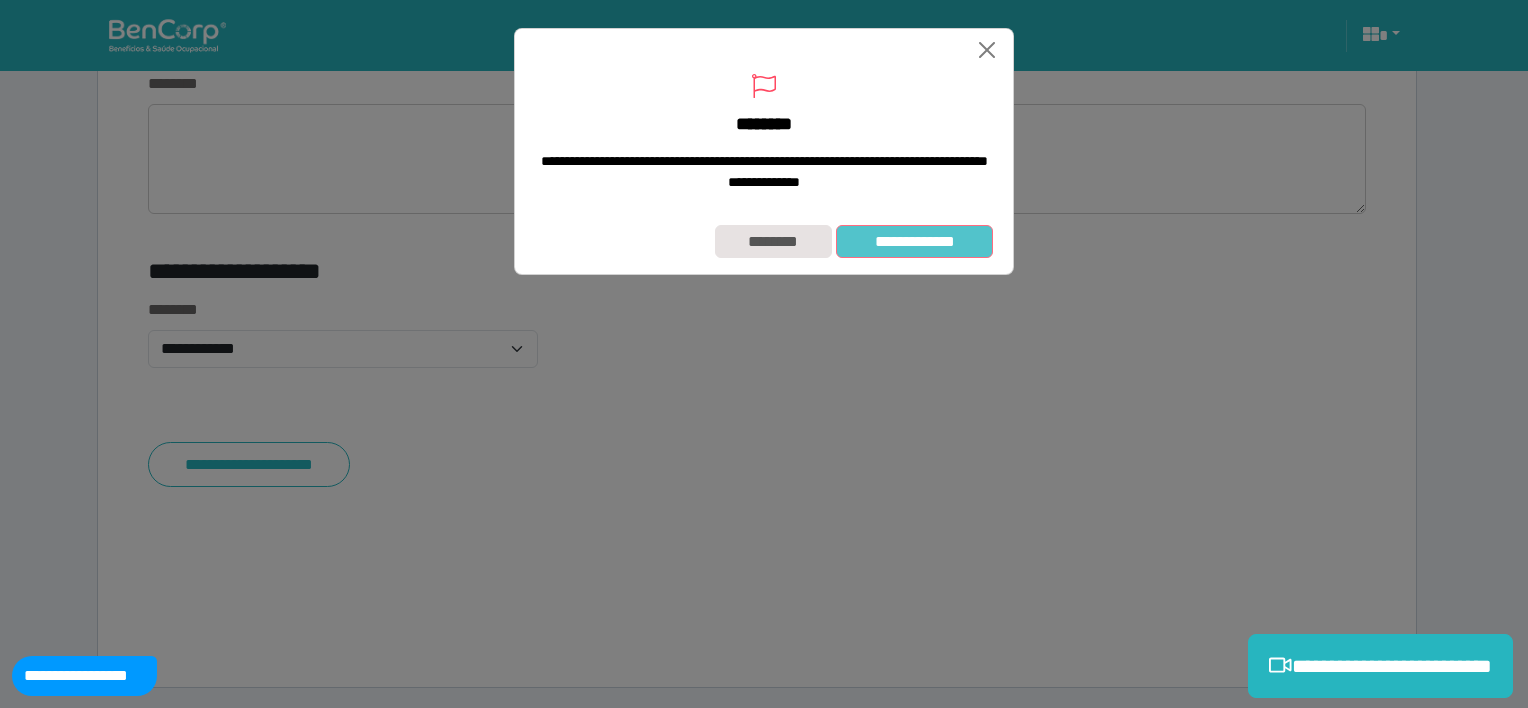 click on "**********" at bounding box center (914, 242) 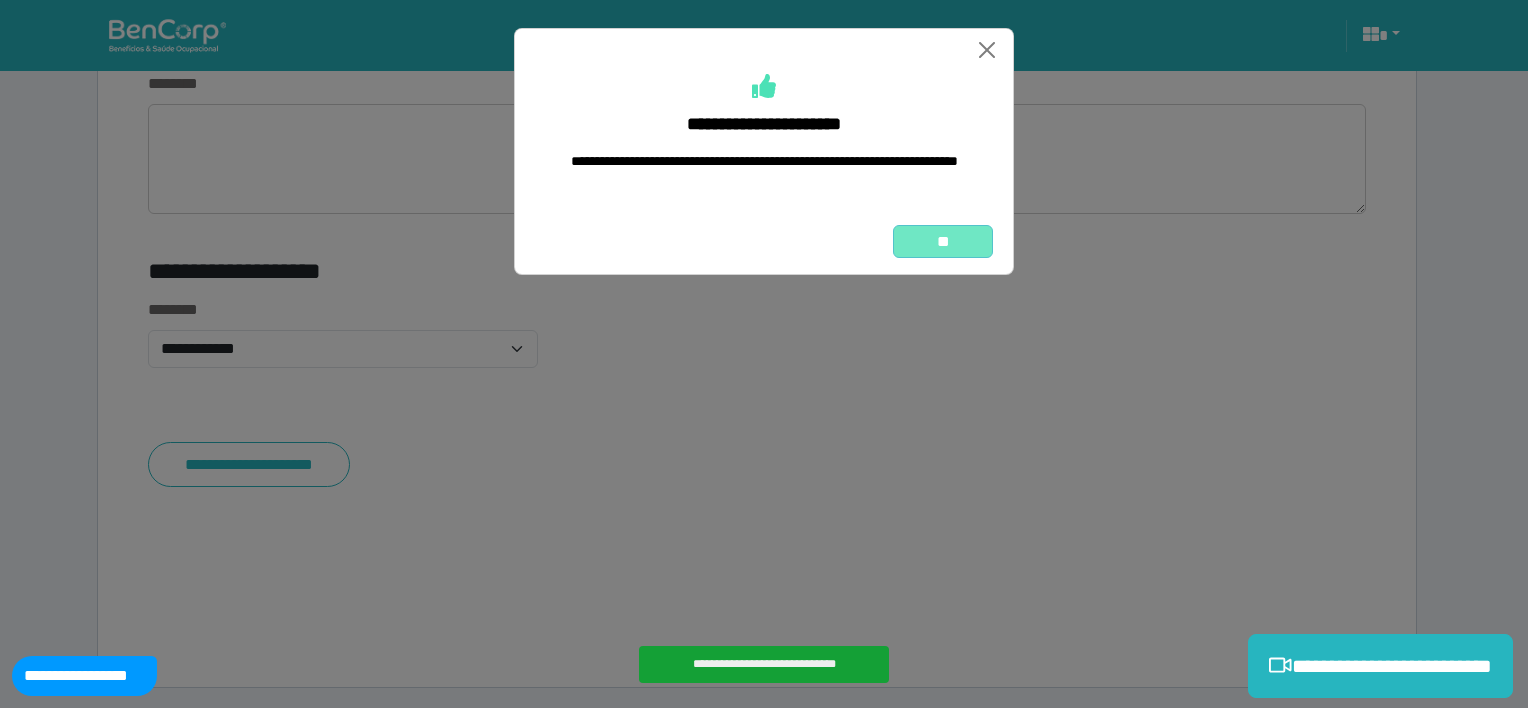 click on "**" at bounding box center [943, 242] 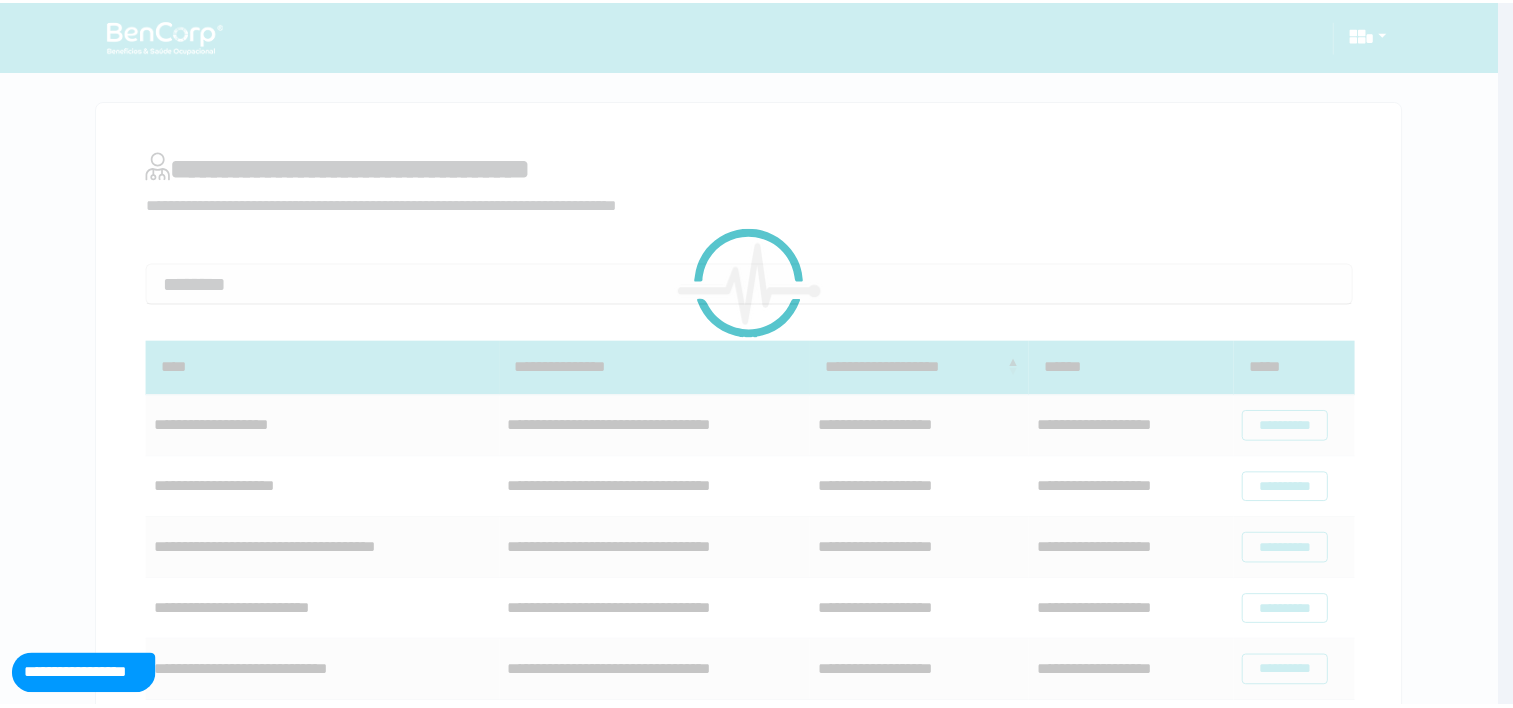scroll, scrollTop: 0, scrollLeft: 0, axis: both 